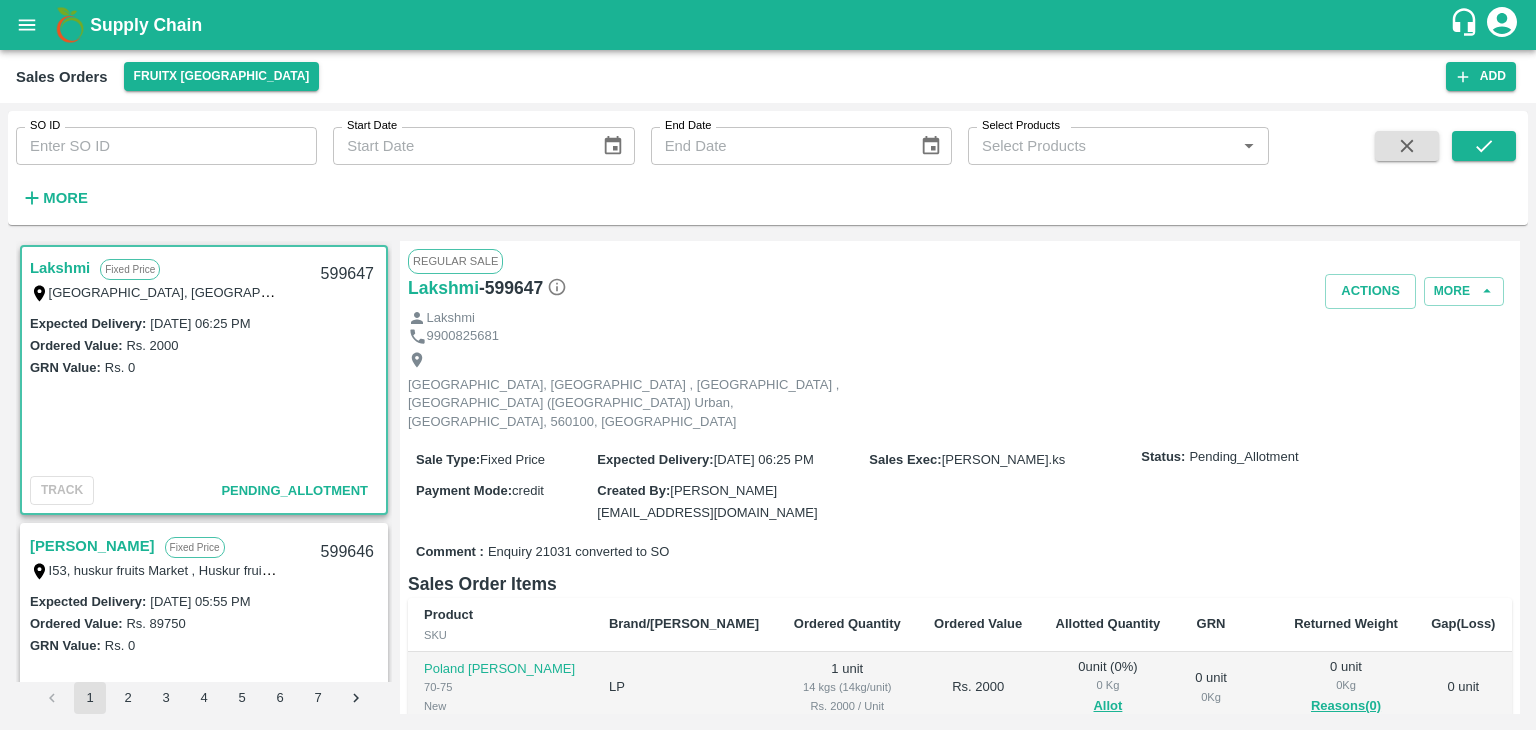 scroll, scrollTop: 0, scrollLeft: 0, axis: both 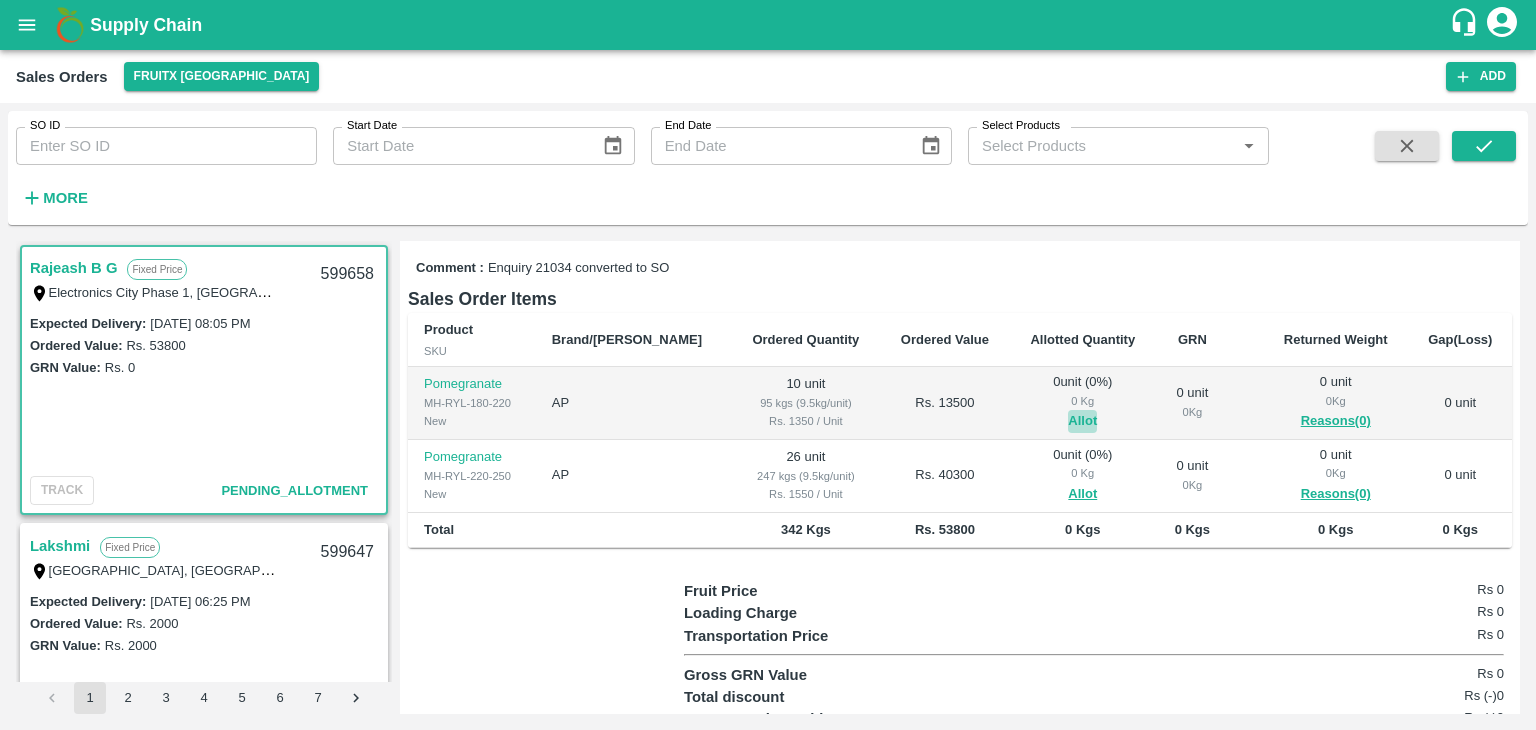 click on "Allot" at bounding box center (1082, 421) 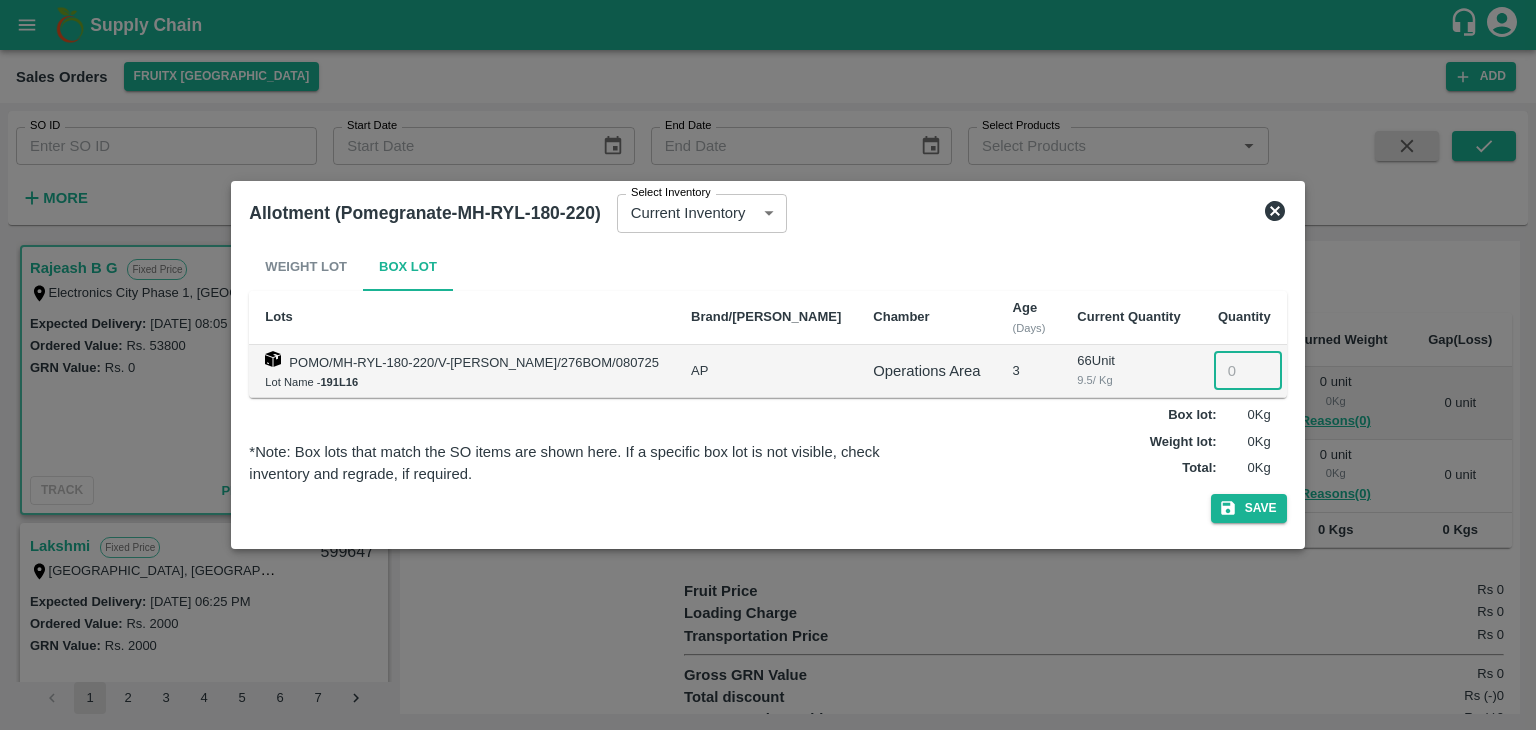 click at bounding box center (1248, 371) 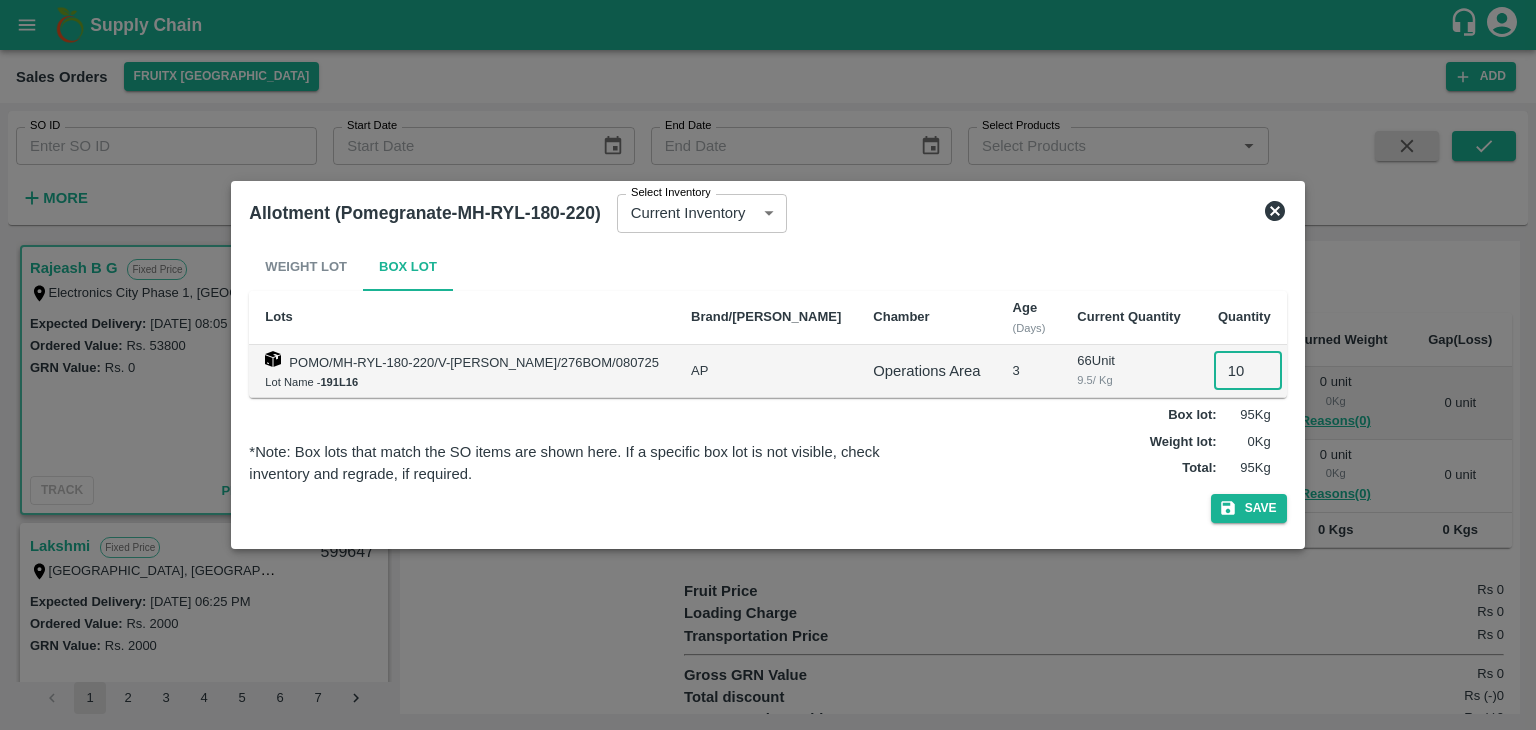 type on "10" 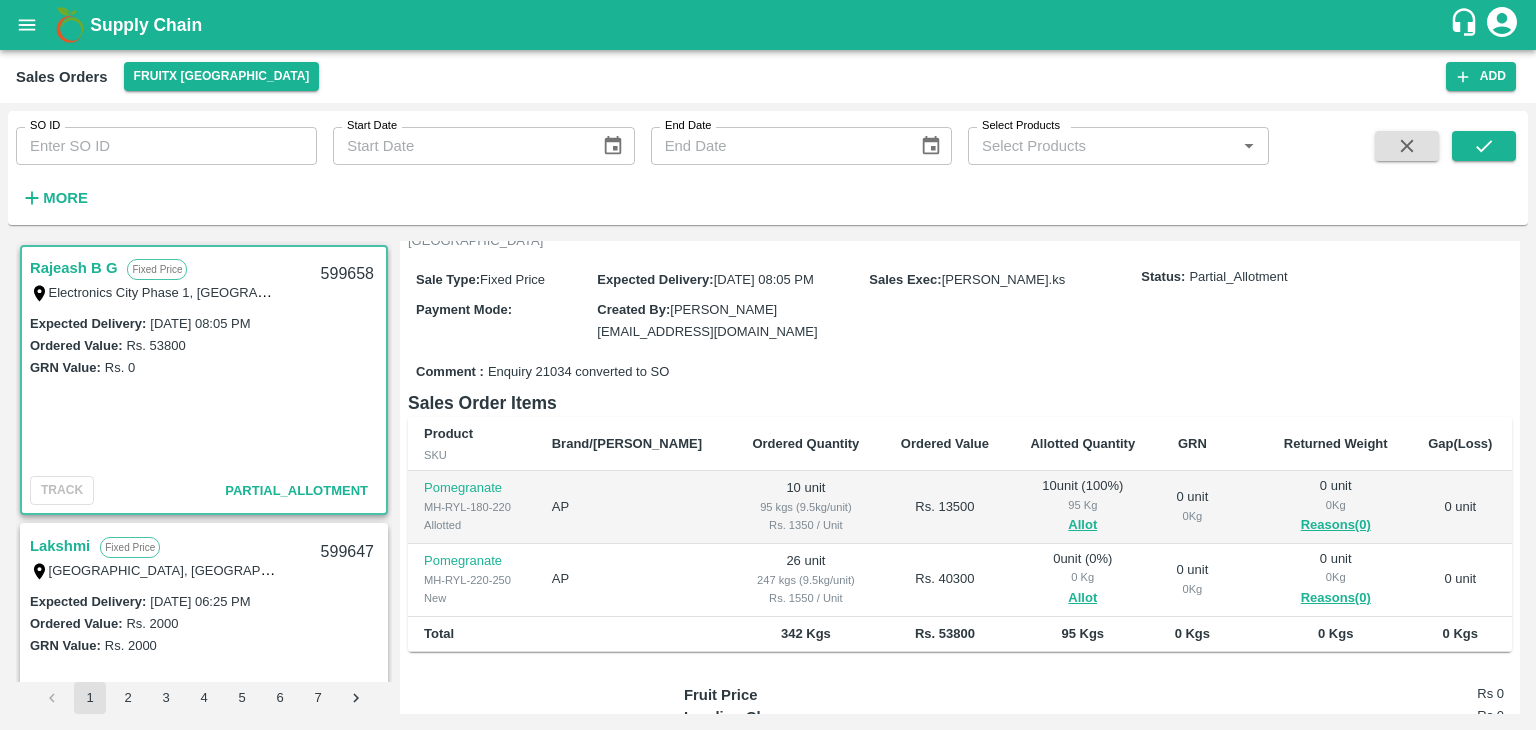 scroll, scrollTop: 166, scrollLeft: 0, axis: vertical 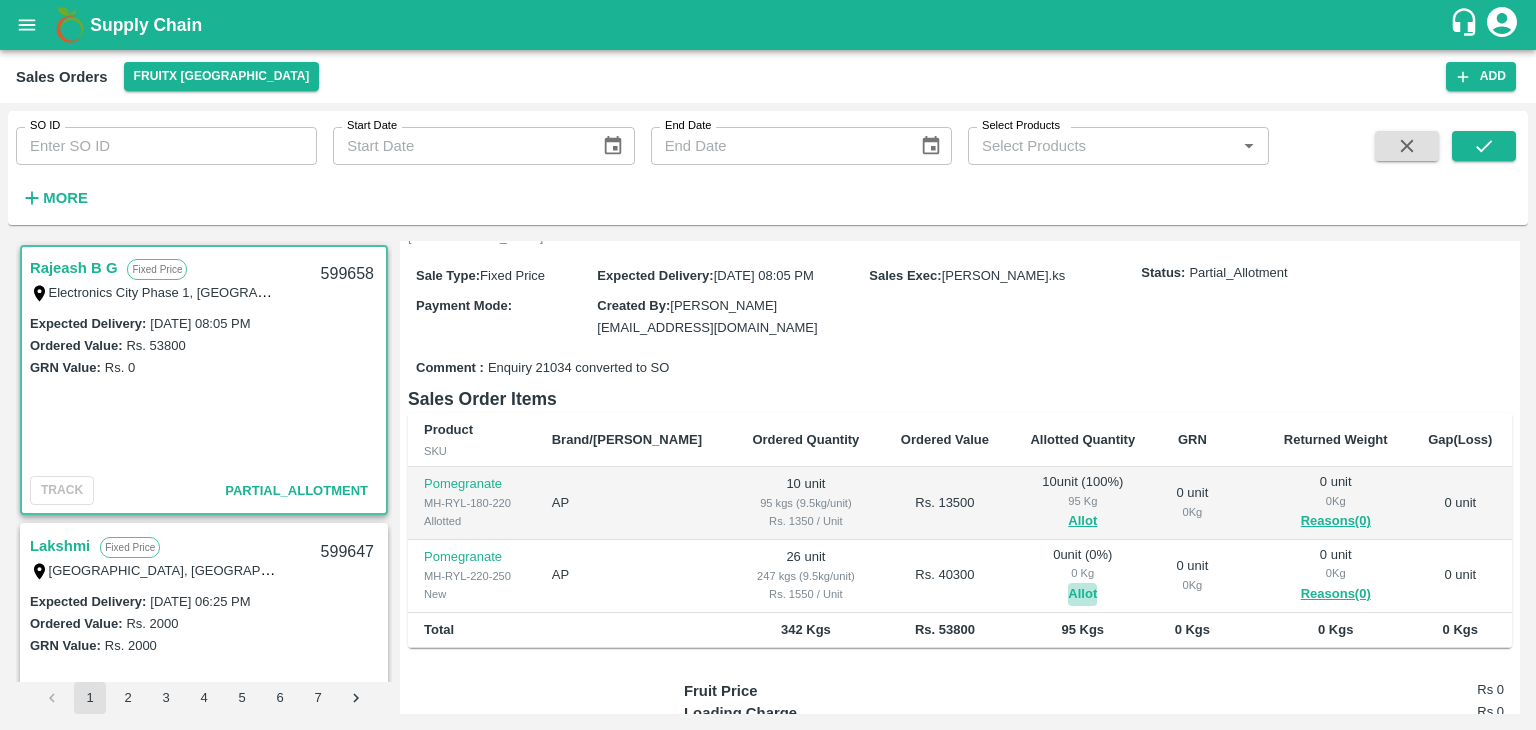 click on "Allot" at bounding box center (1082, 594) 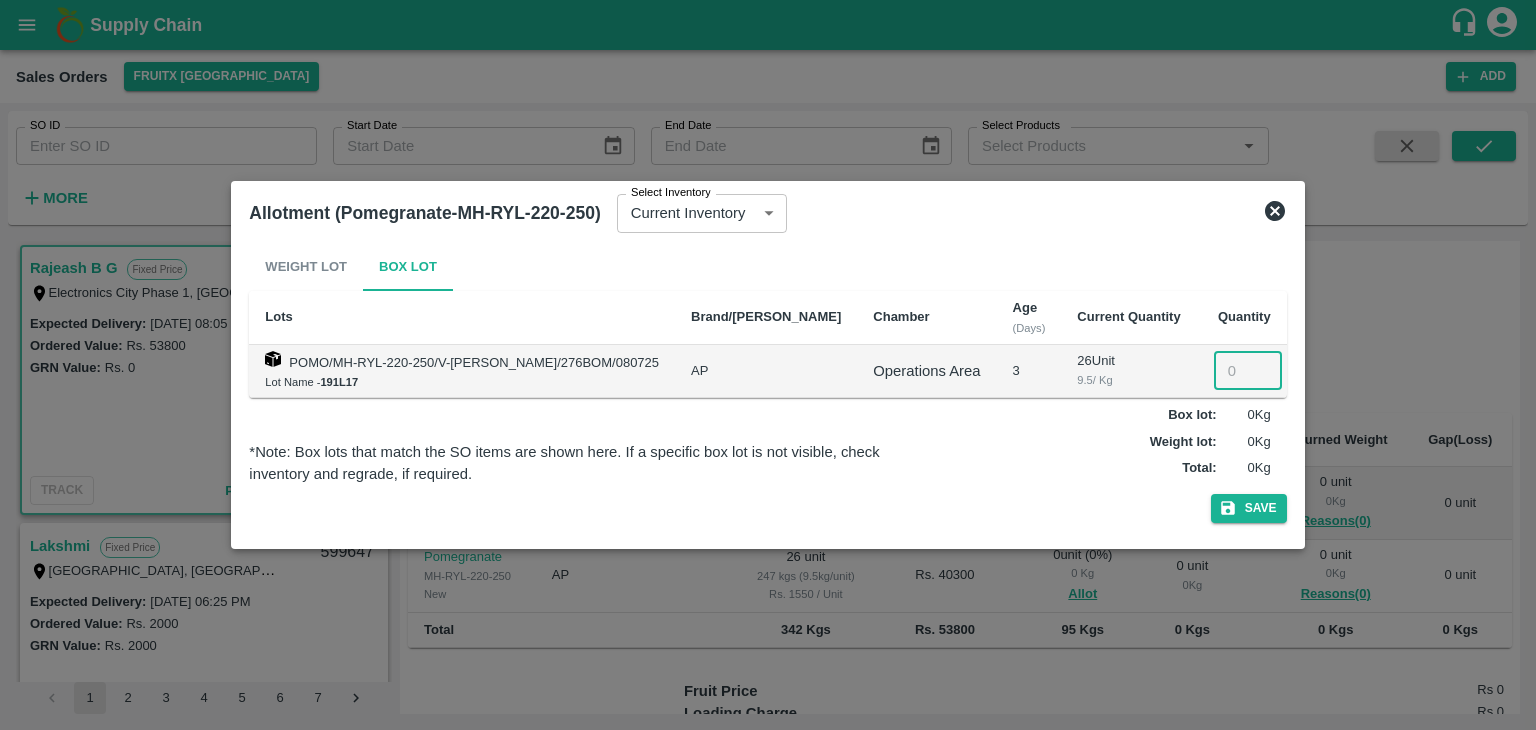 click at bounding box center [1248, 371] 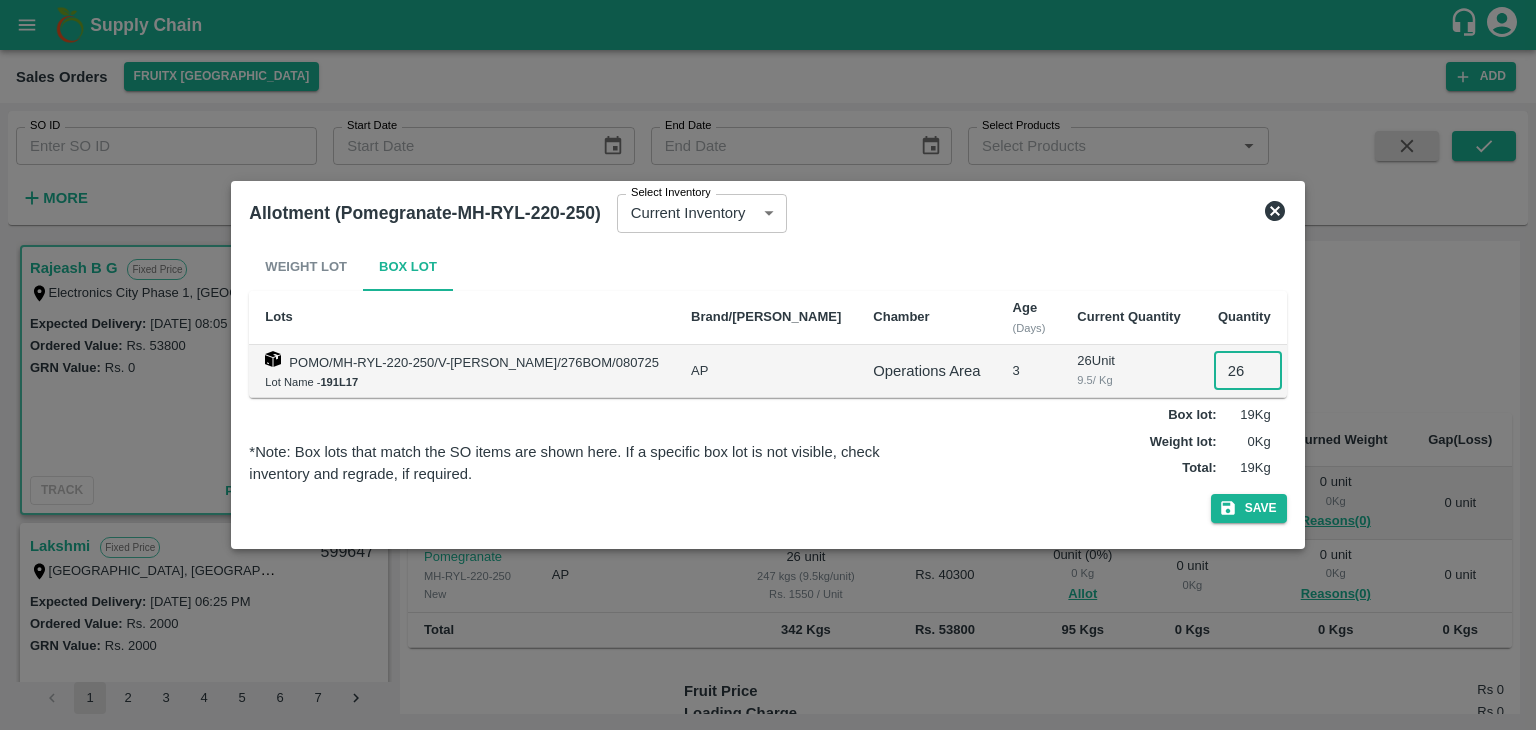 type on "26" 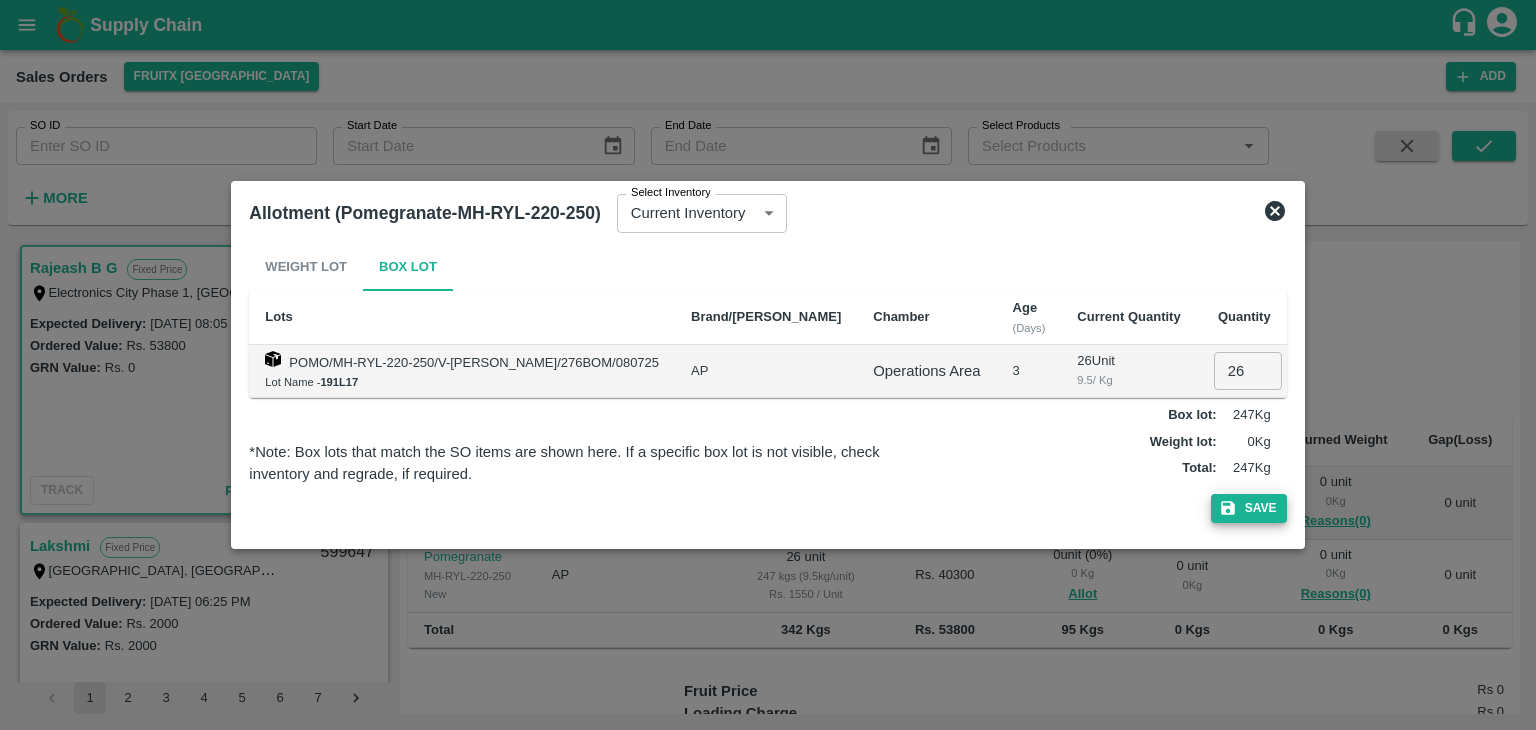 type 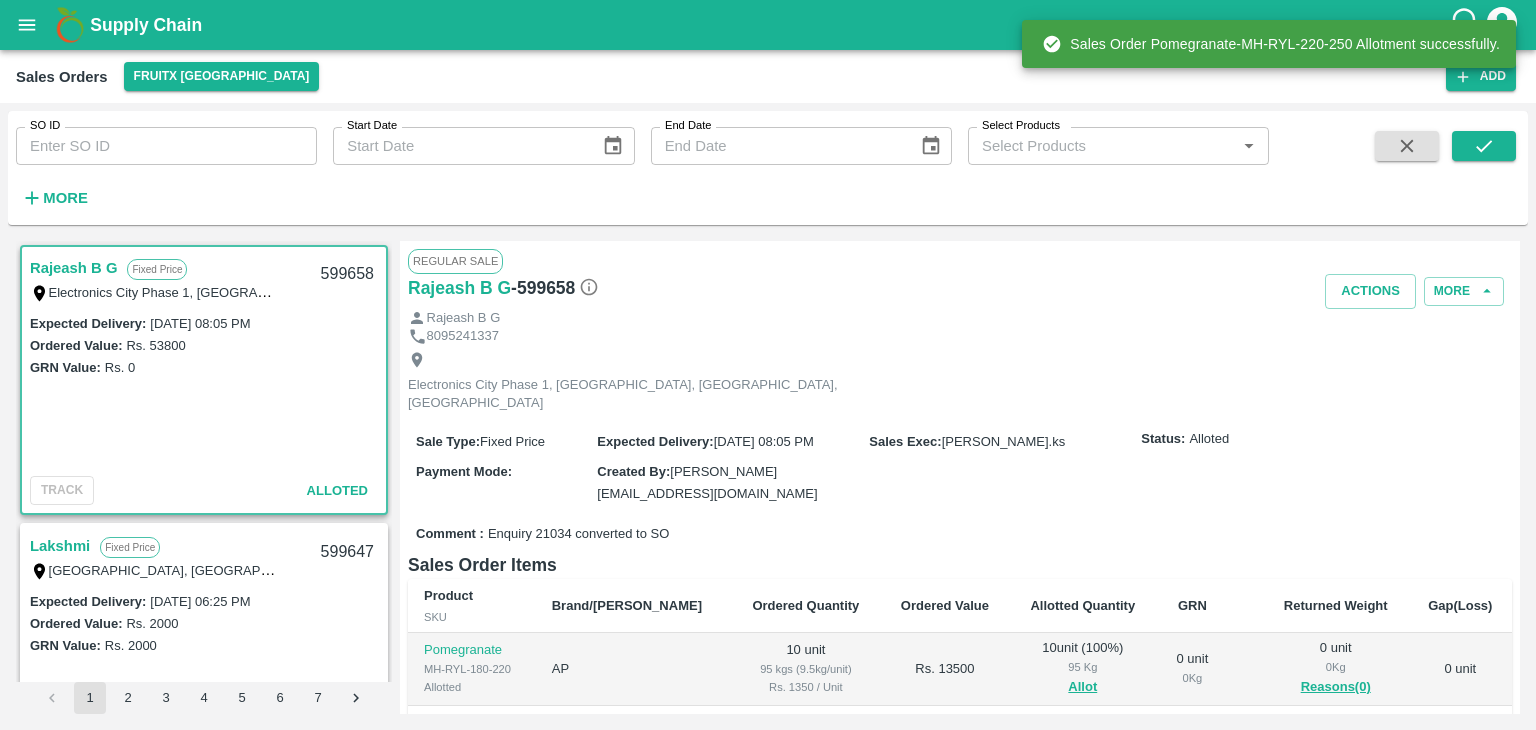 click on "599658" at bounding box center (347, 274) 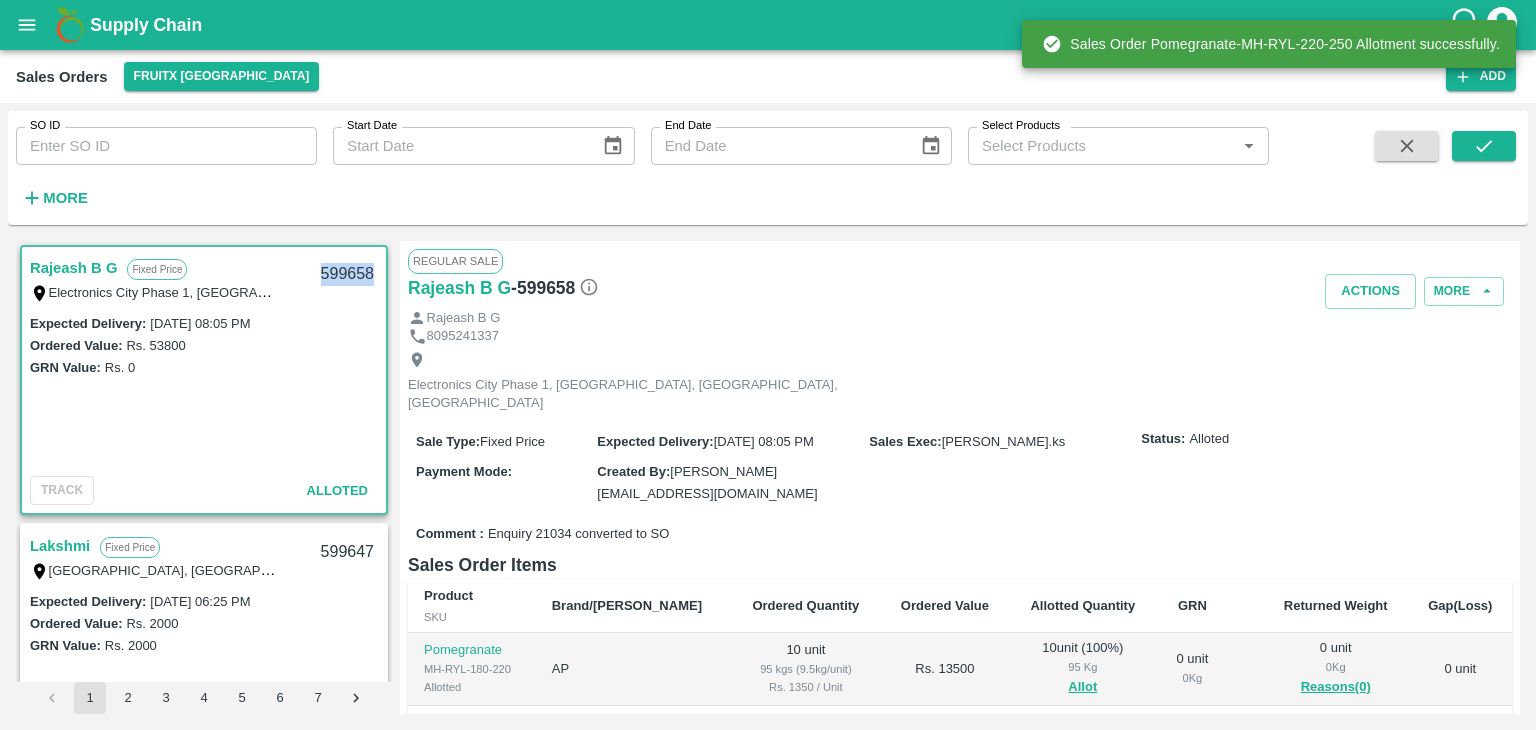 click on "599658" at bounding box center (347, 274) 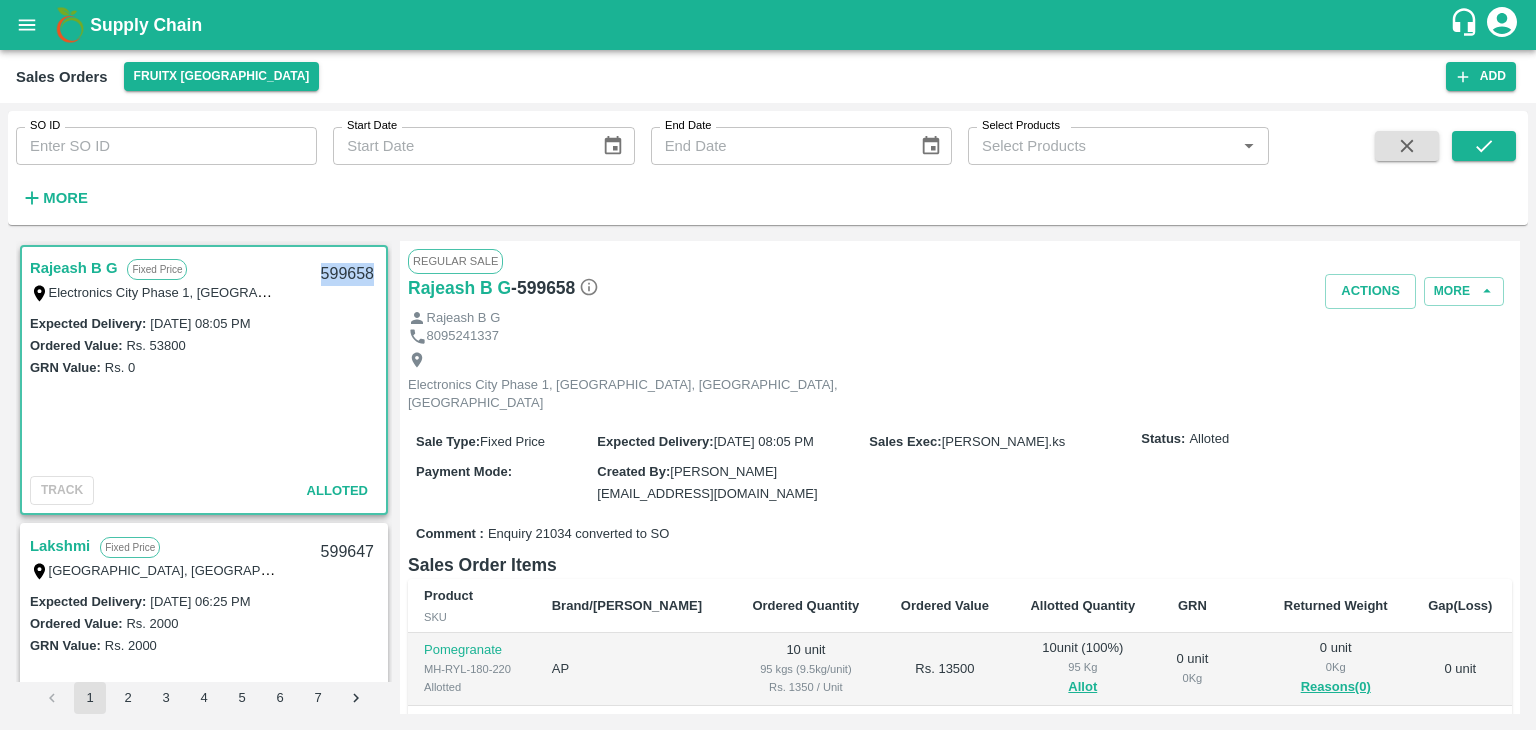copy on "599658" 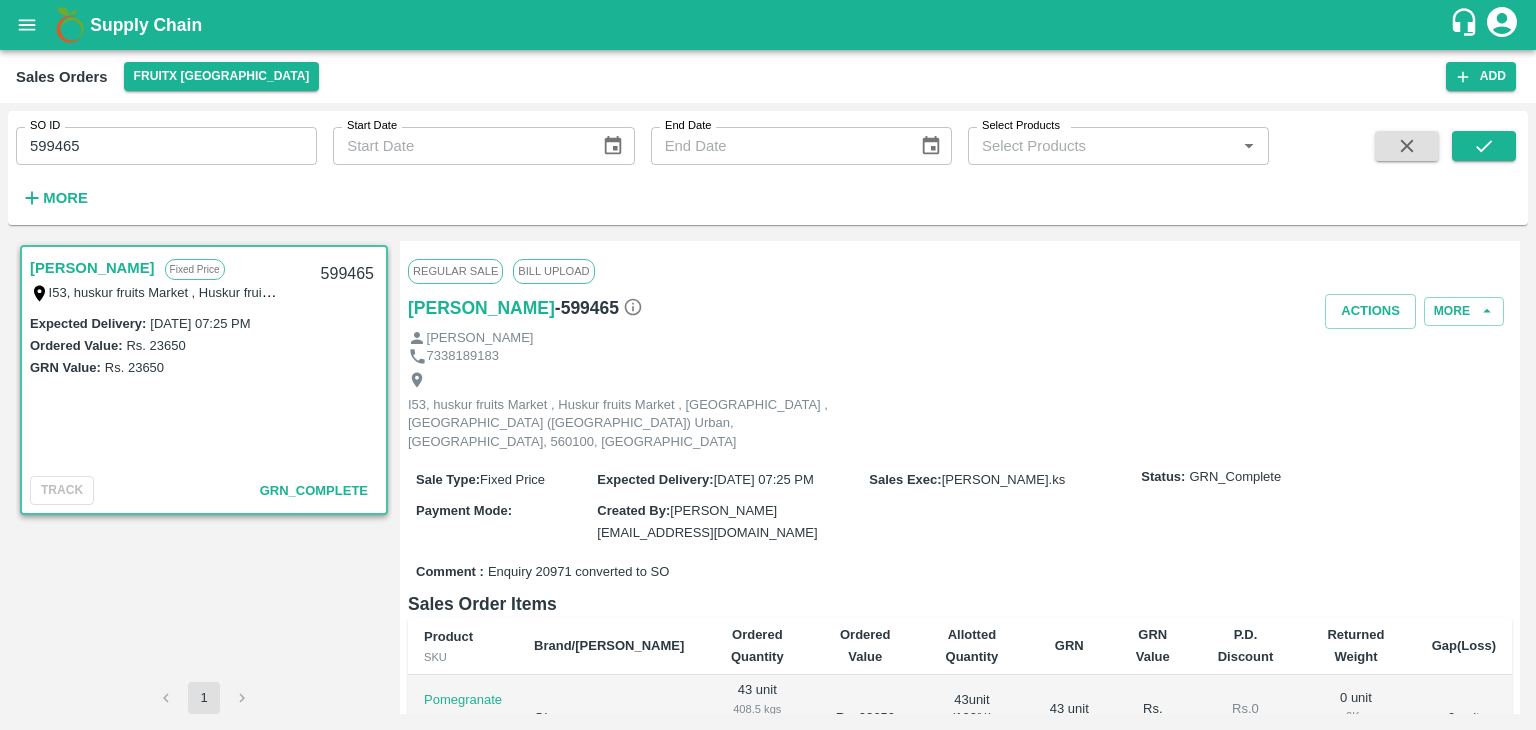 scroll, scrollTop: 0, scrollLeft: 0, axis: both 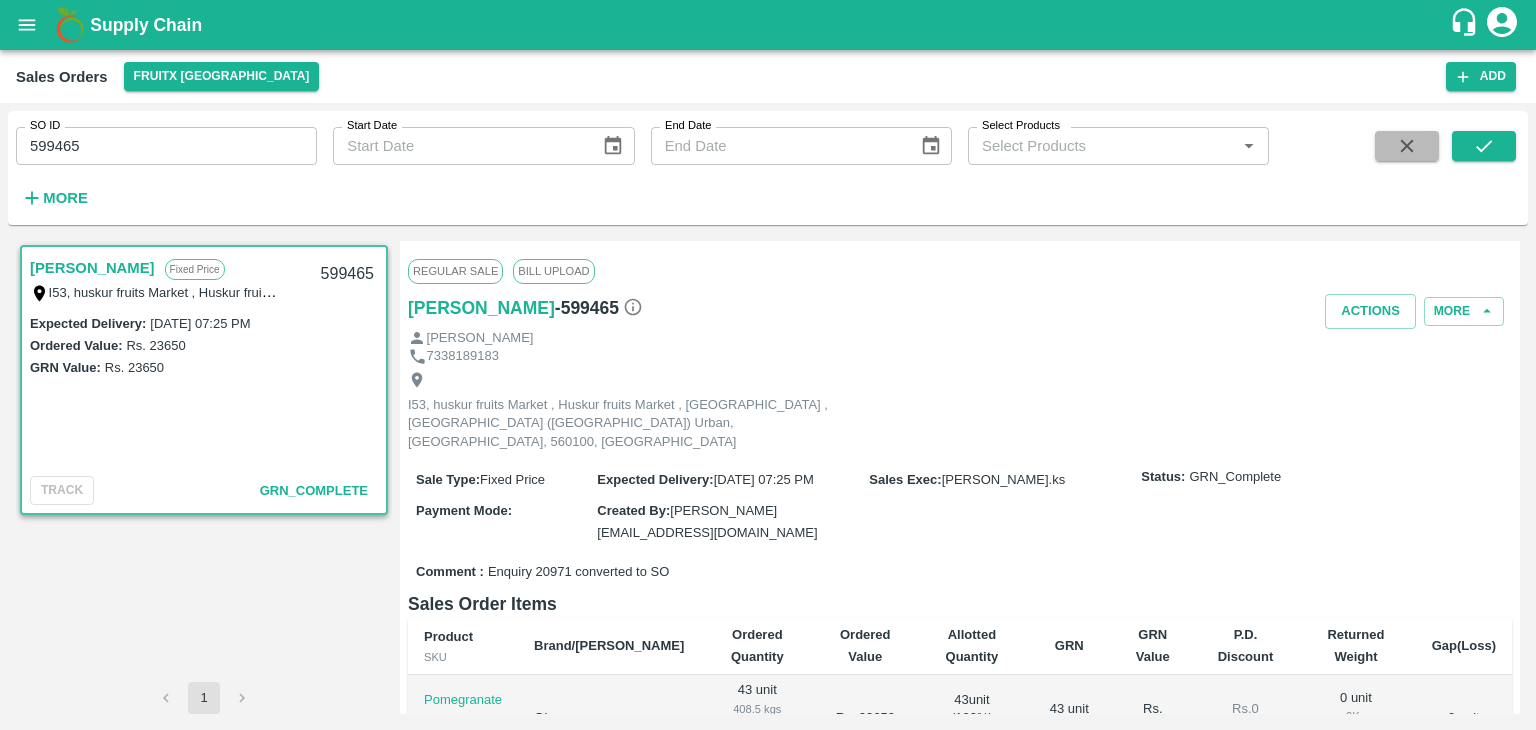 click at bounding box center [1407, 146] 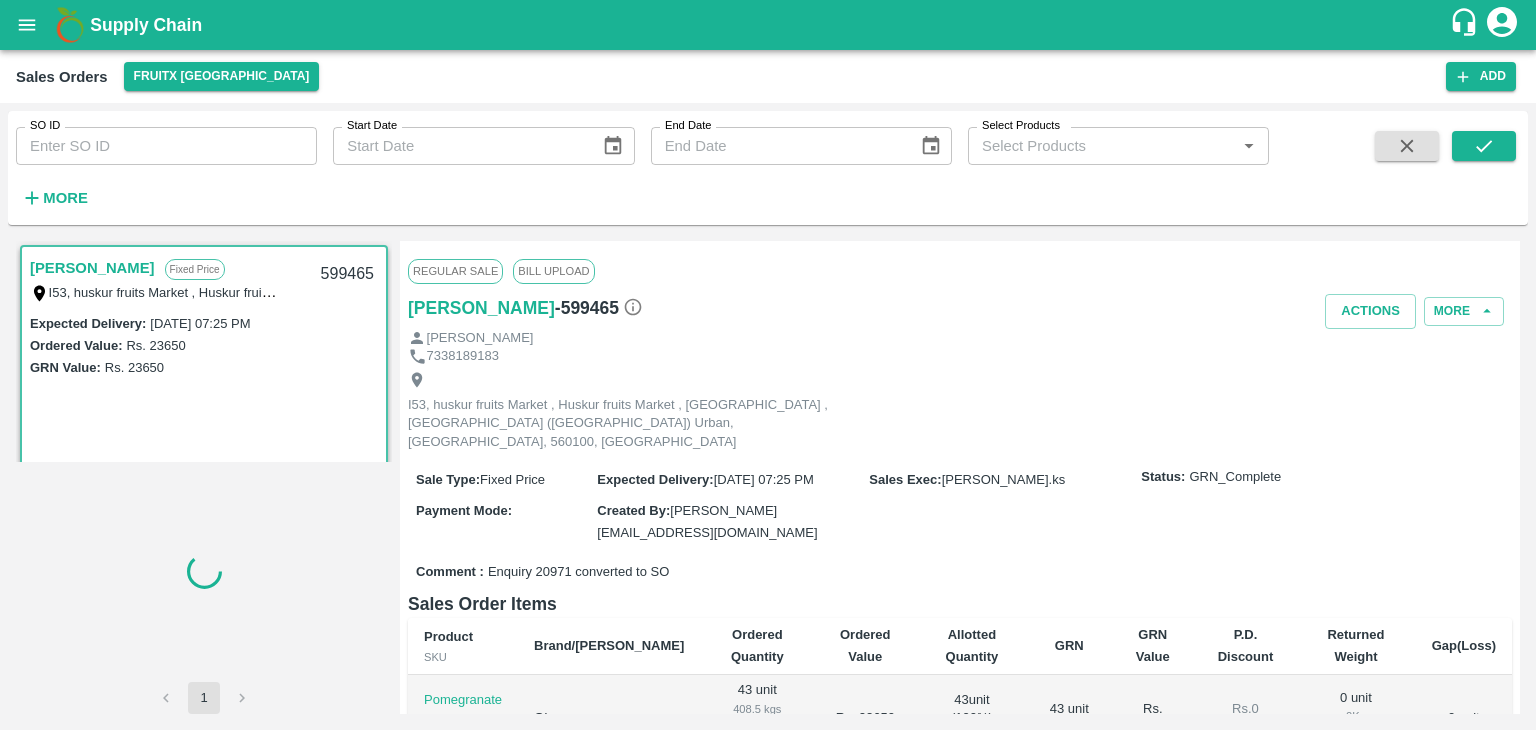 type 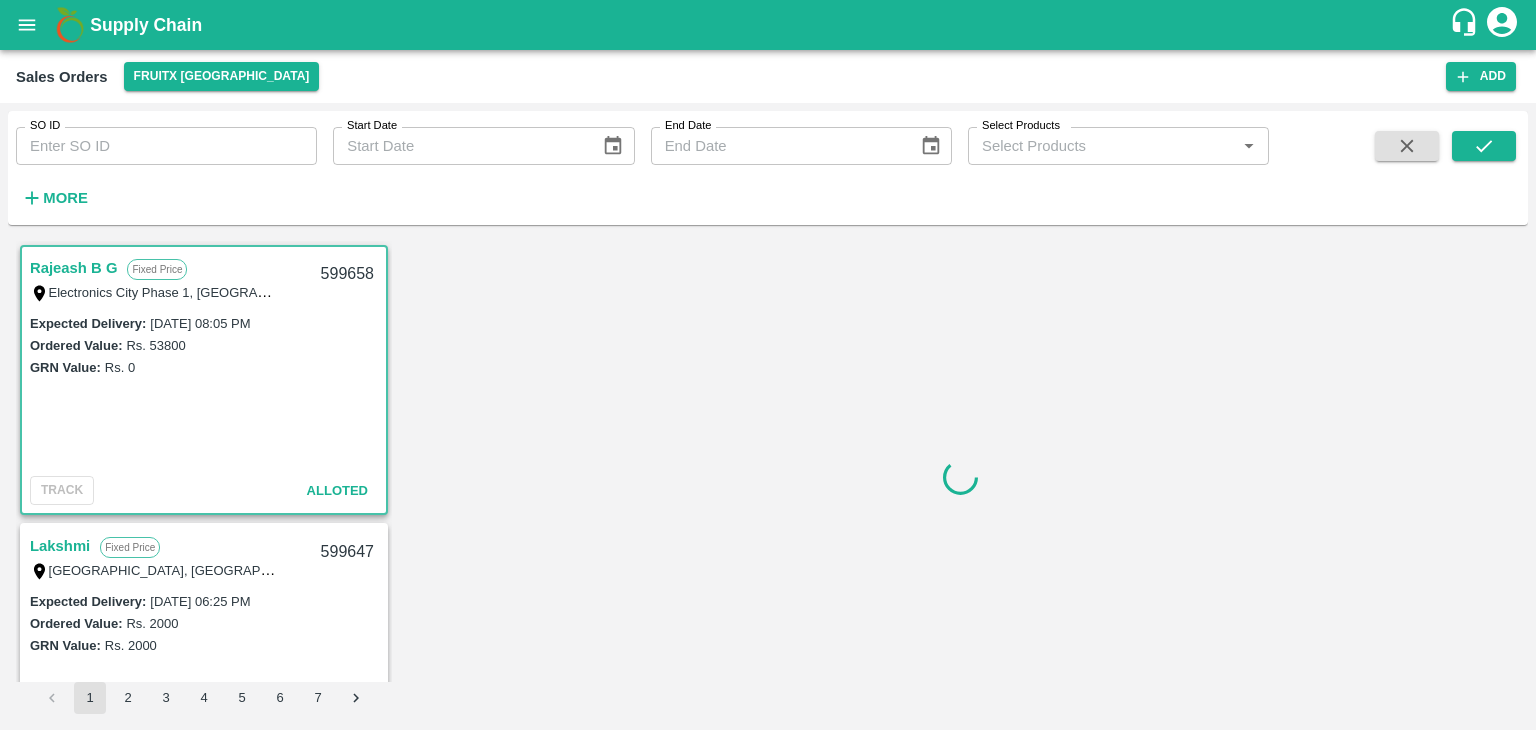 scroll, scrollTop: 5, scrollLeft: 0, axis: vertical 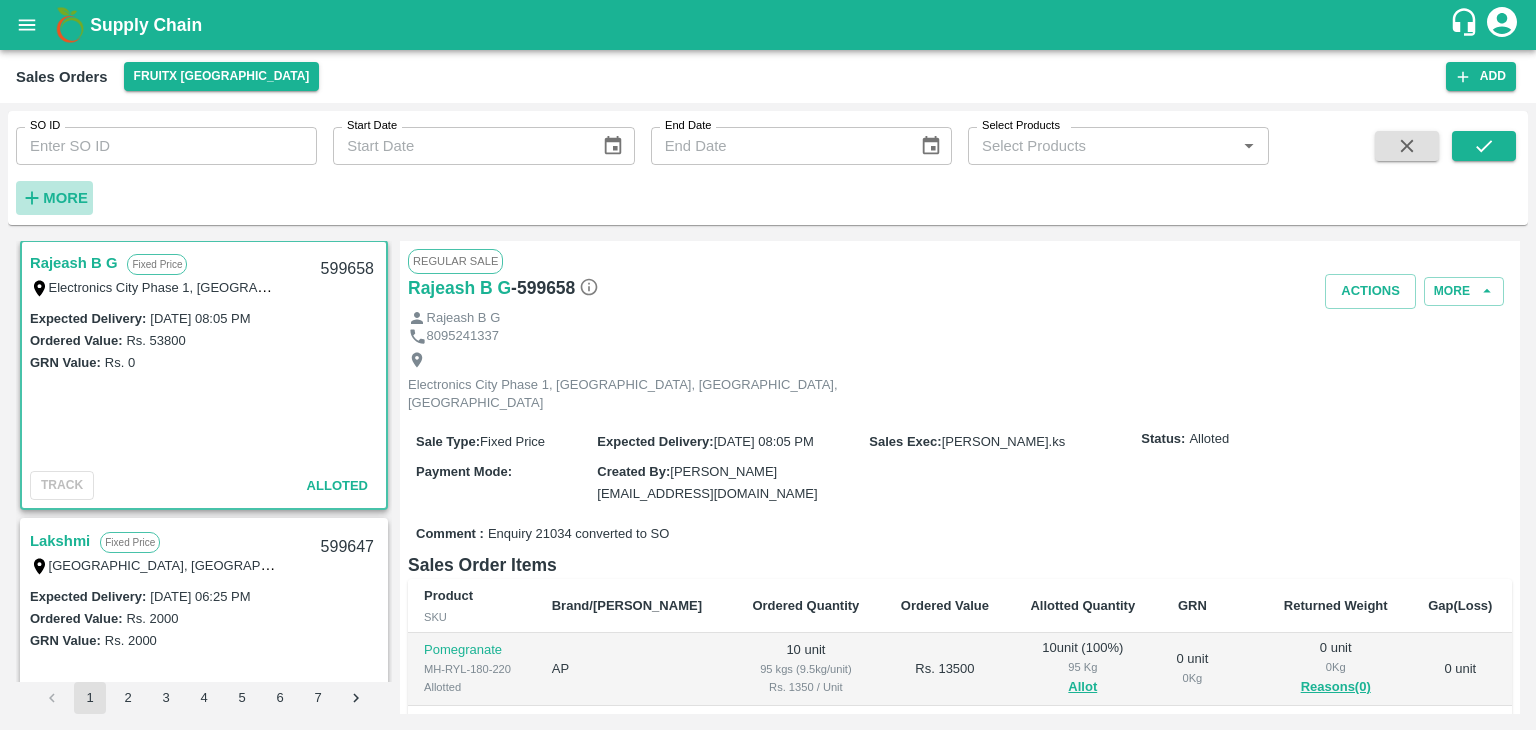 click on "More" at bounding box center [65, 198] 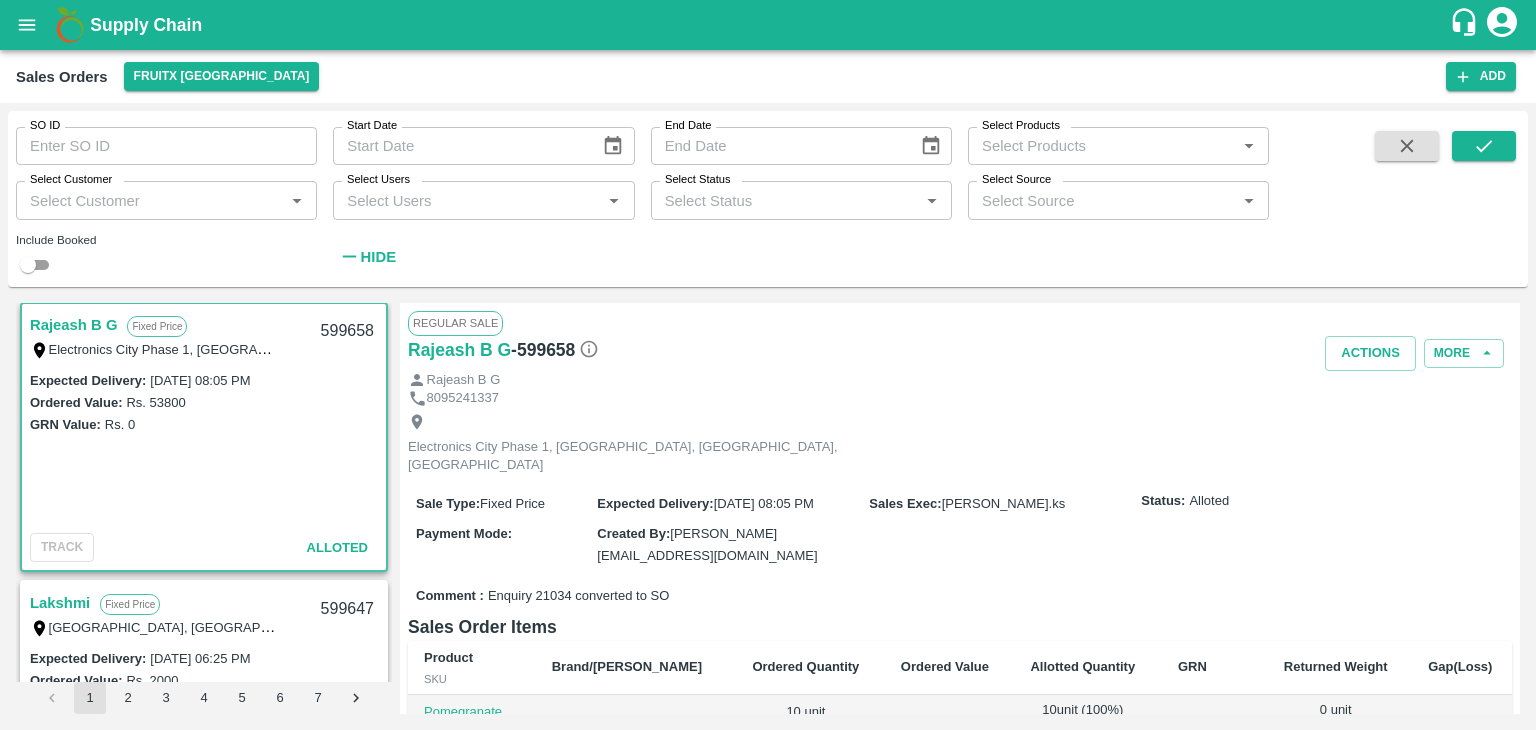 click on "Select Customer" at bounding box center (150, 200) 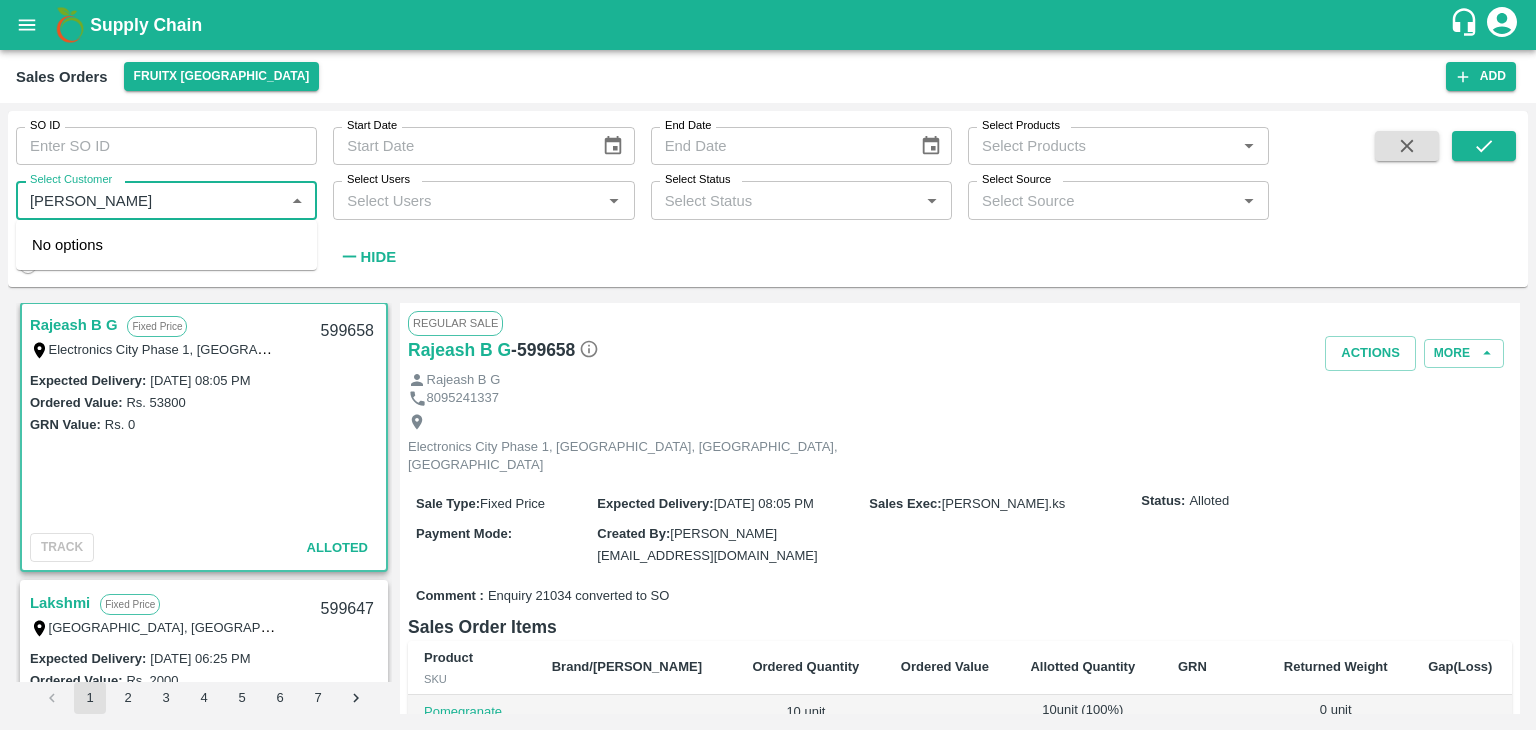 type on "Shivakm" 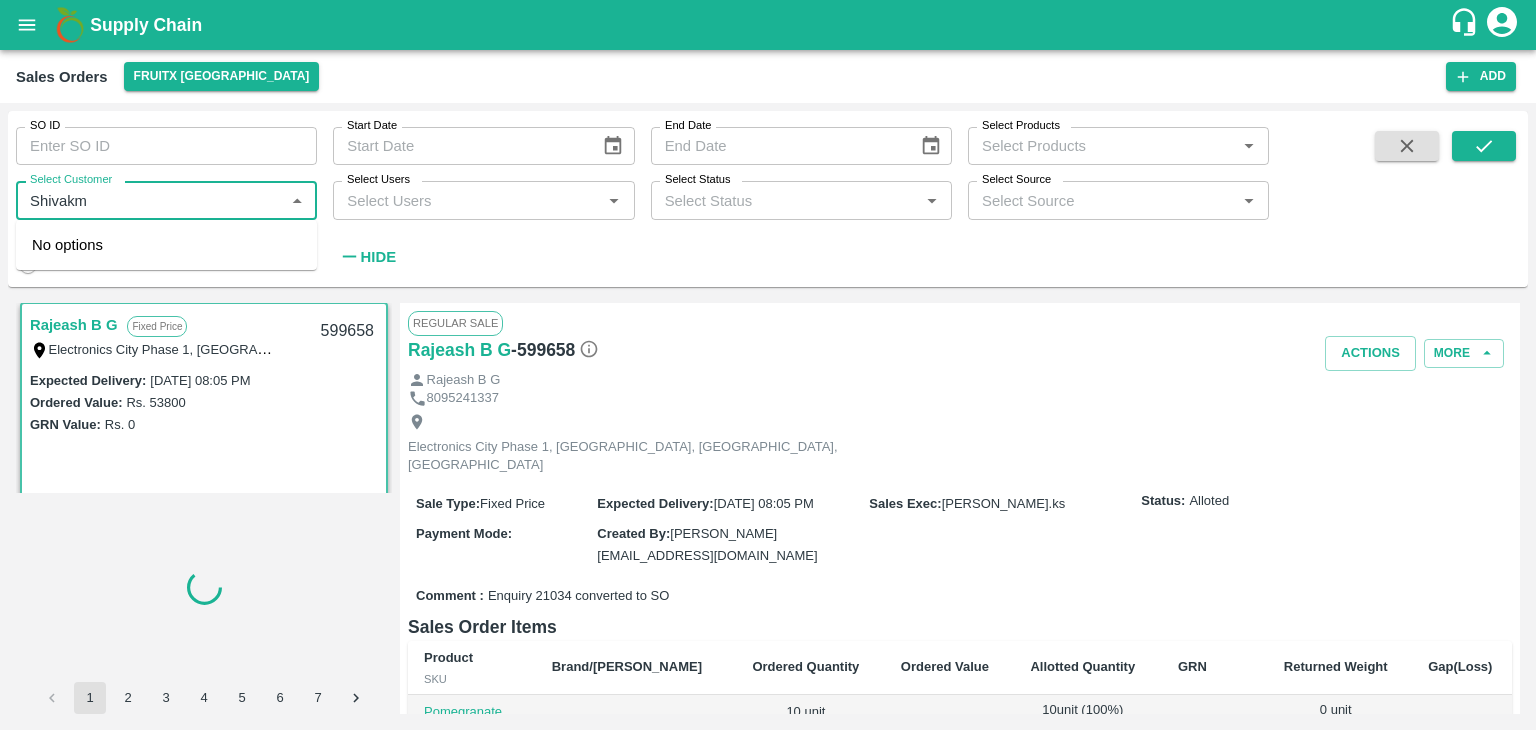 type on "599447" 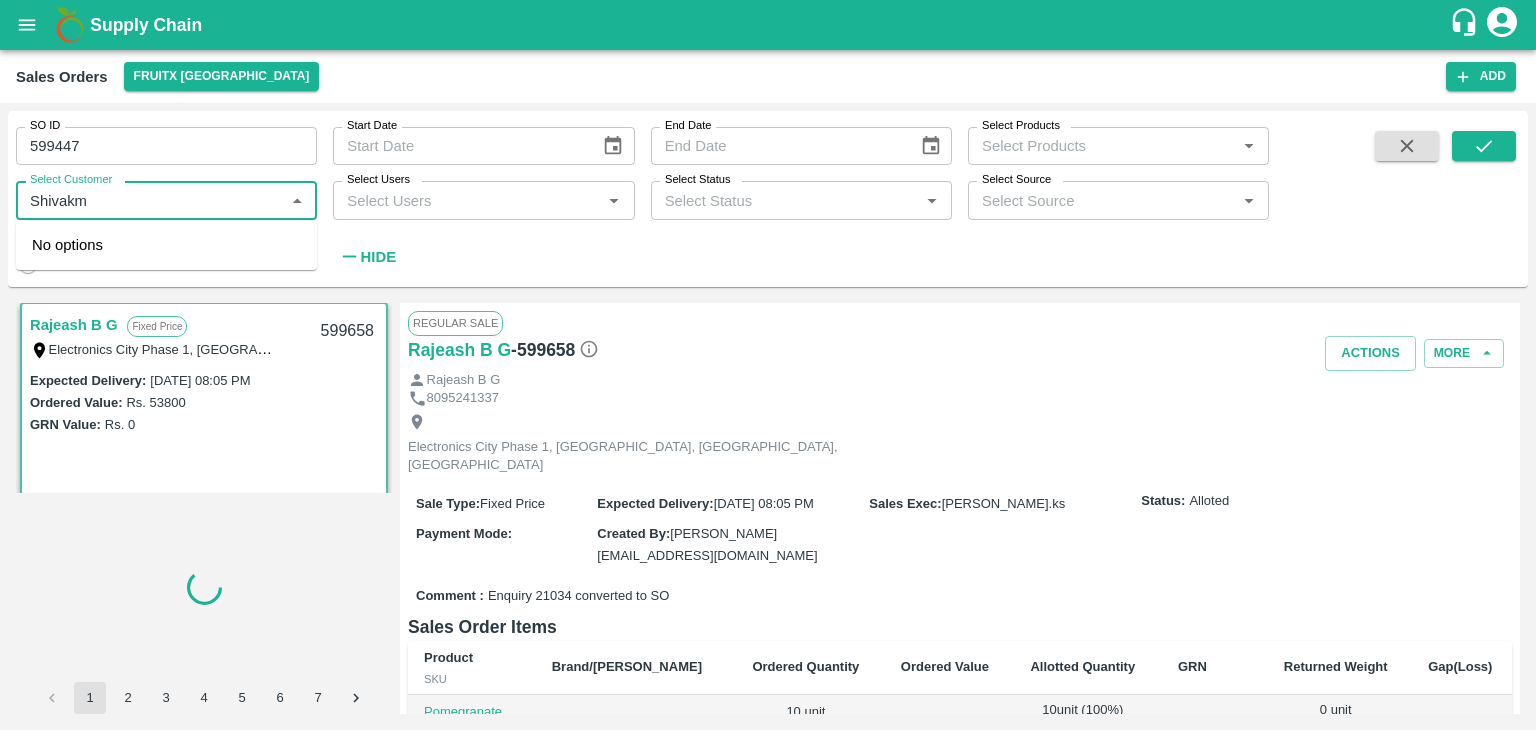 type 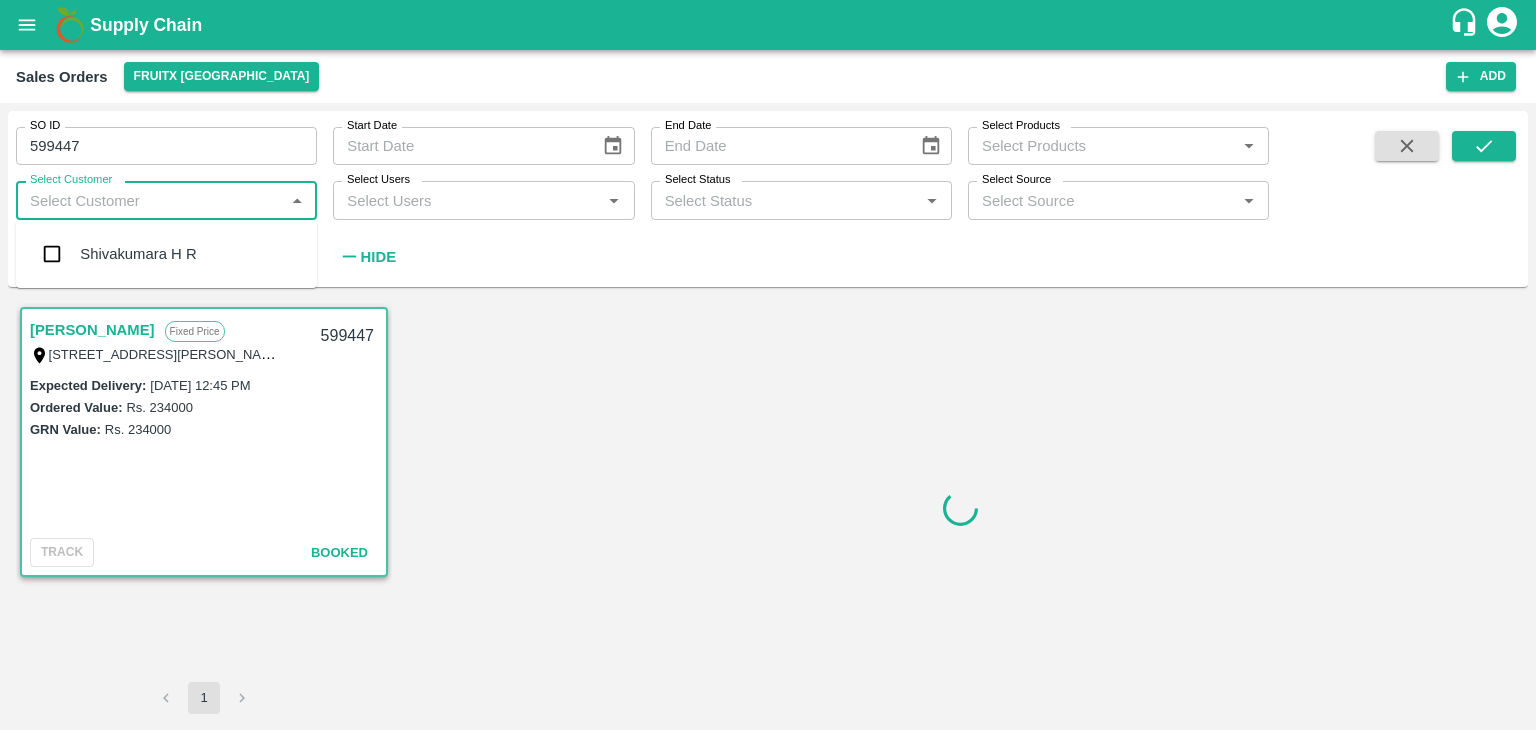 scroll, scrollTop: 0, scrollLeft: 0, axis: both 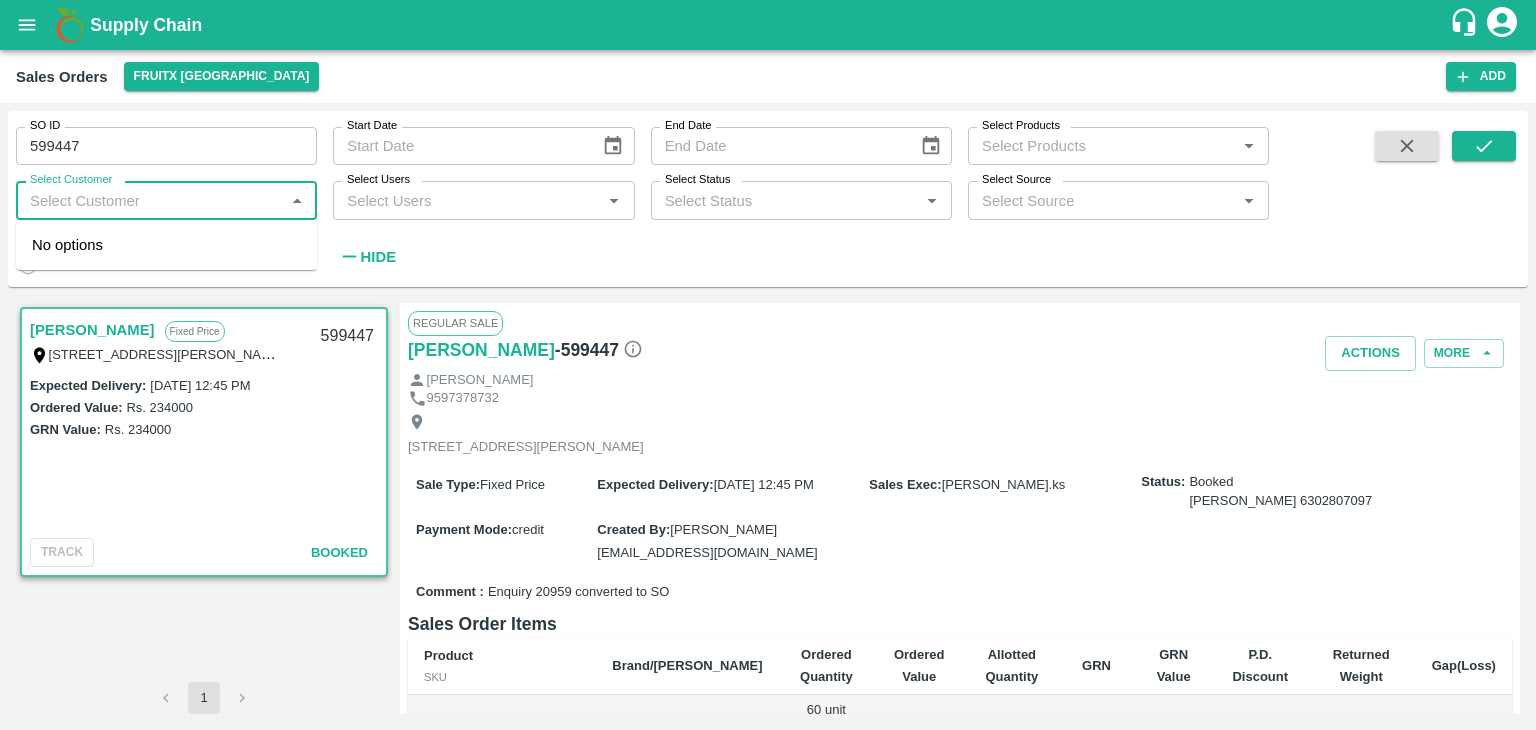 click 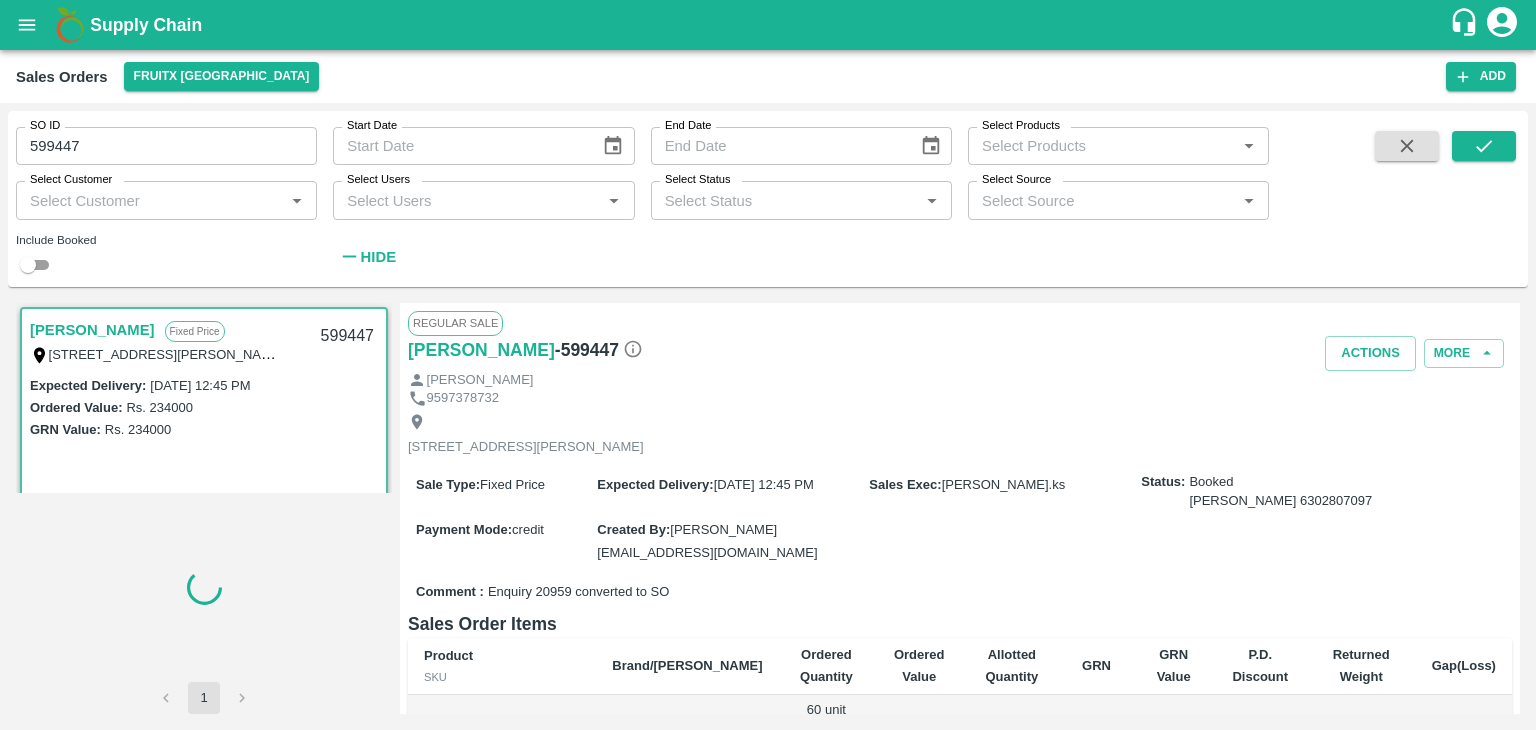 type 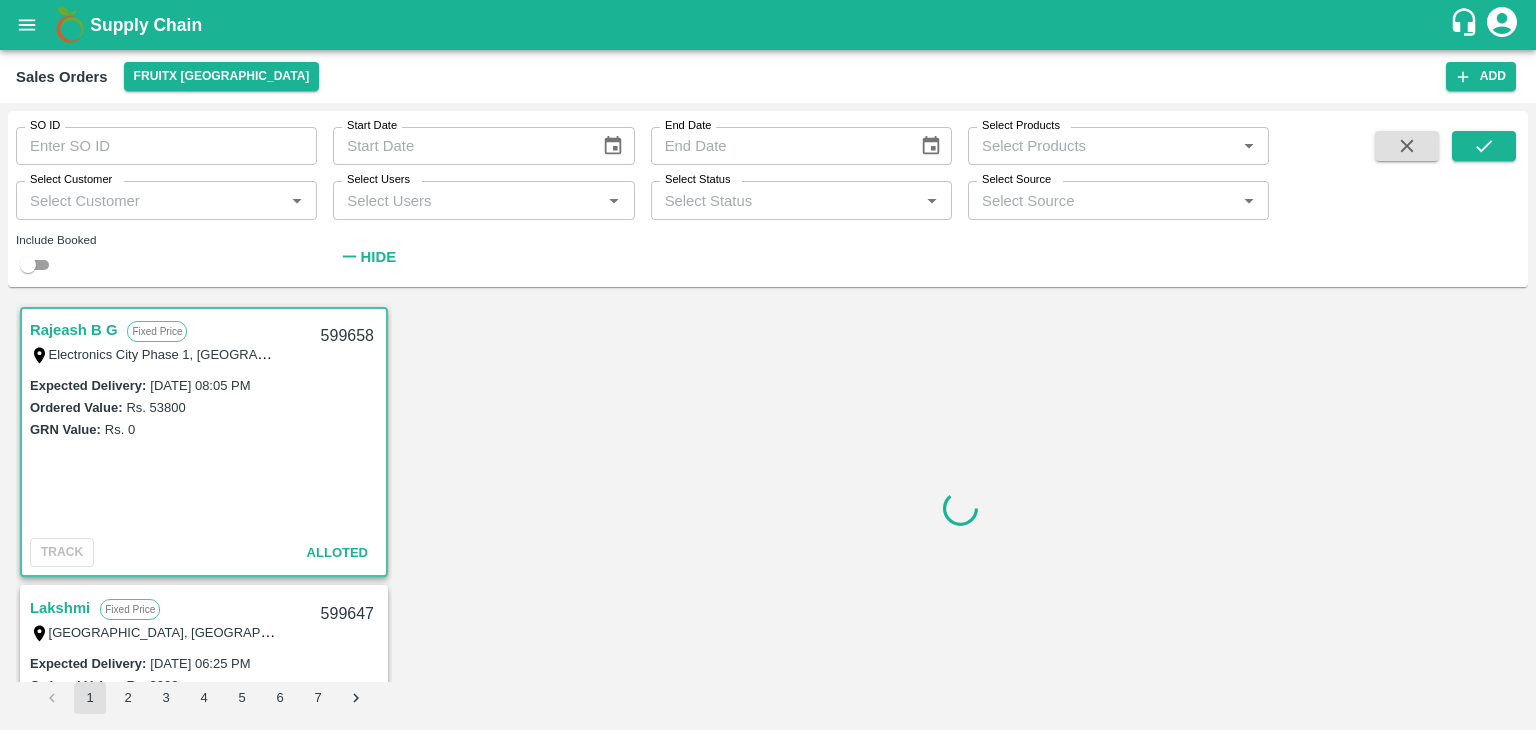scroll, scrollTop: 5, scrollLeft: 0, axis: vertical 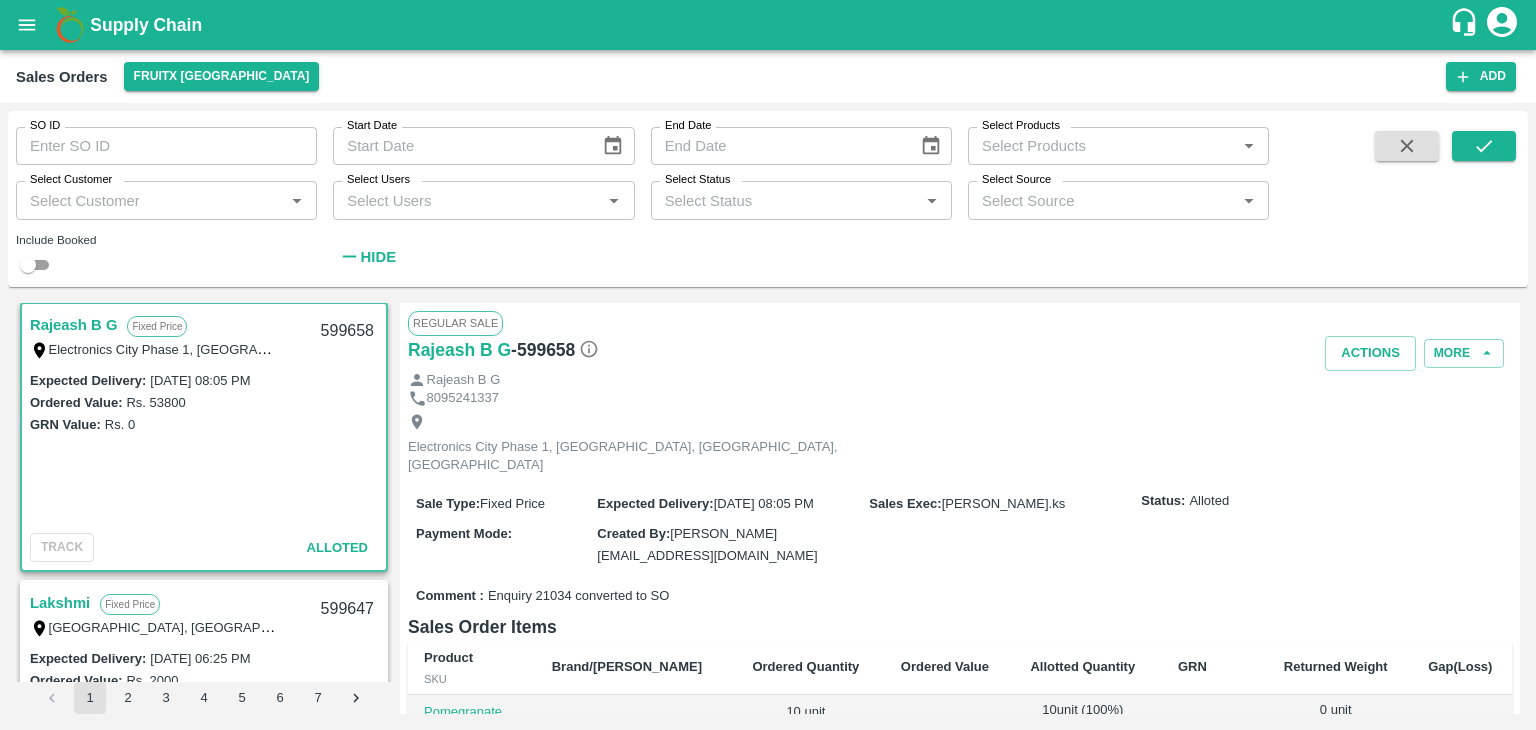 click on "Include Booked" at bounding box center [158, 249] 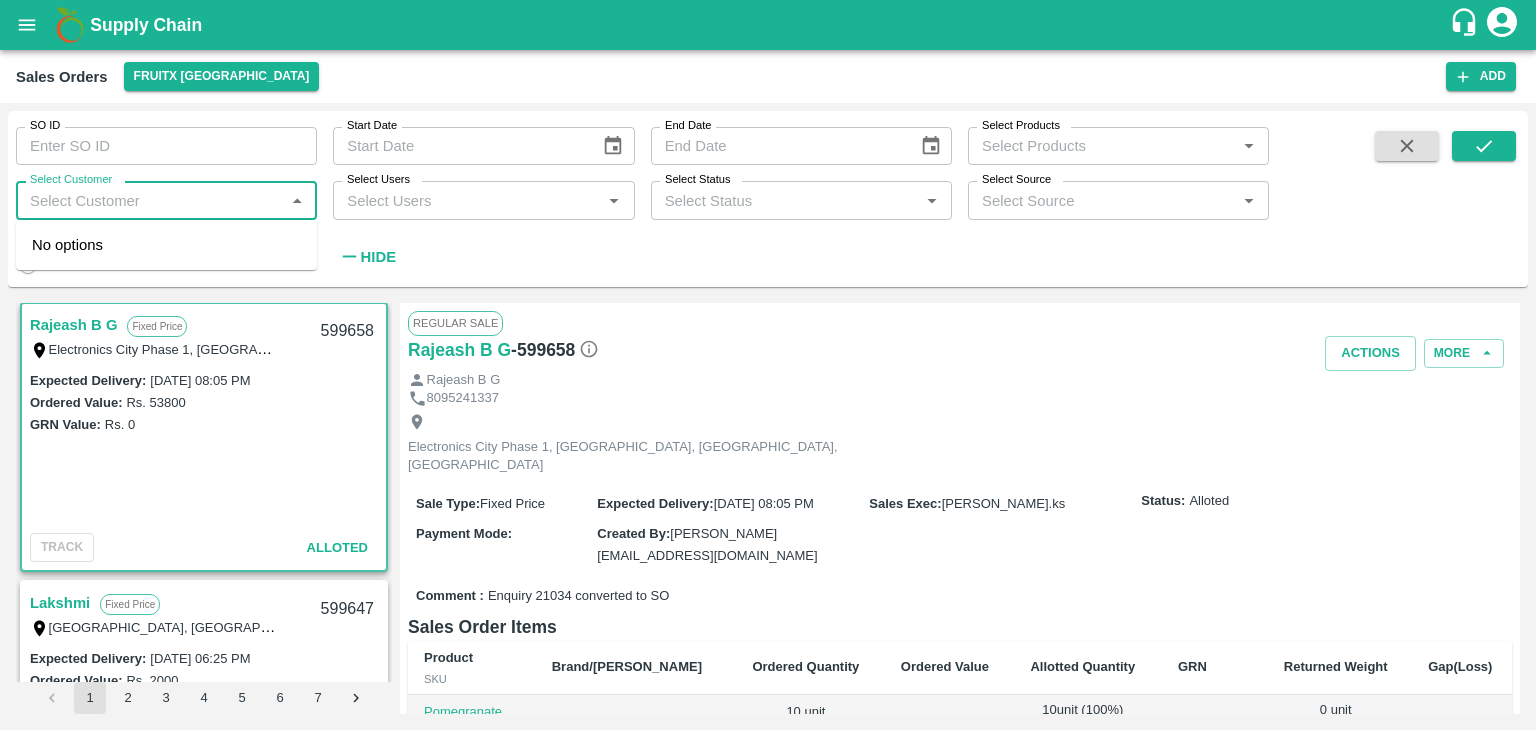 click on "Select Customer" at bounding box center [150, 200] 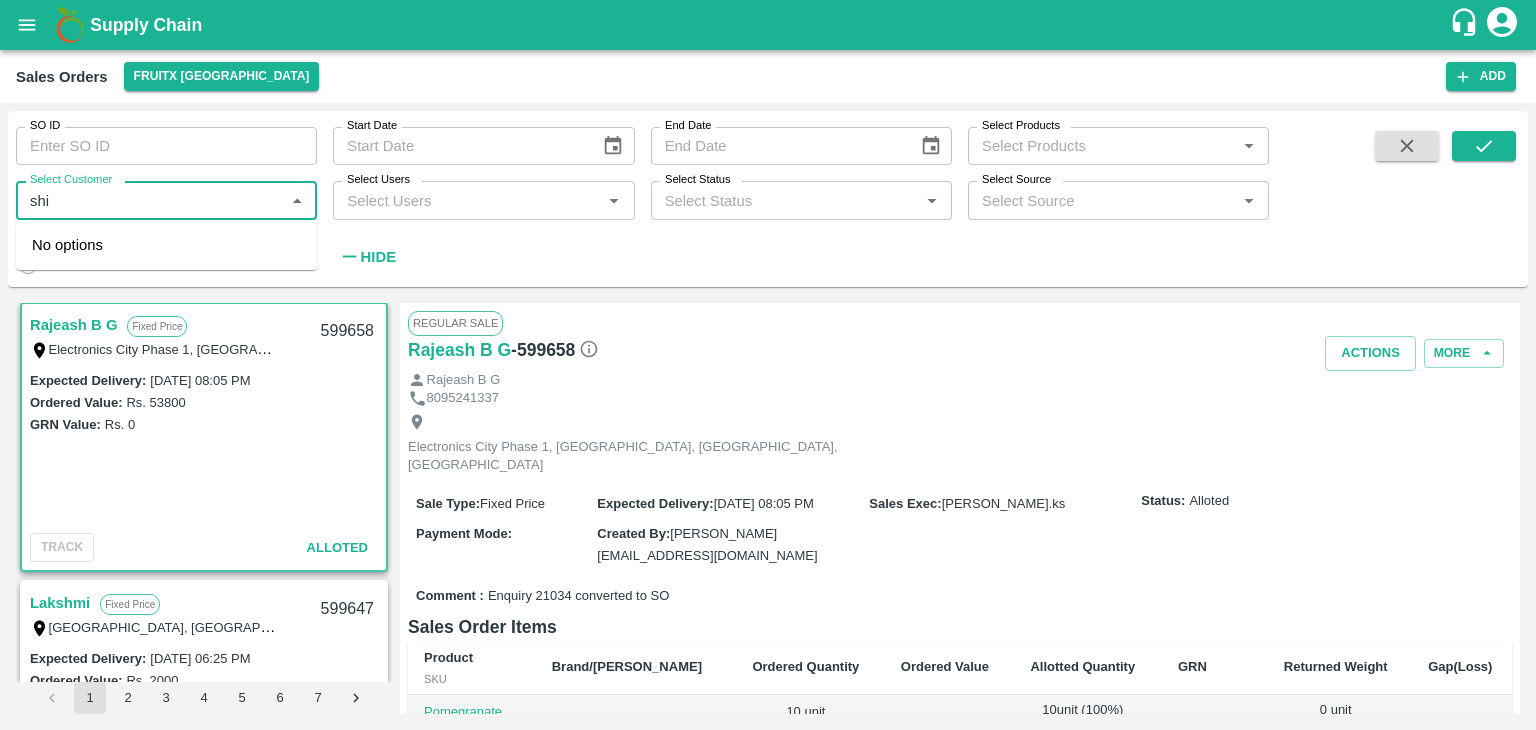 type on "shiv" 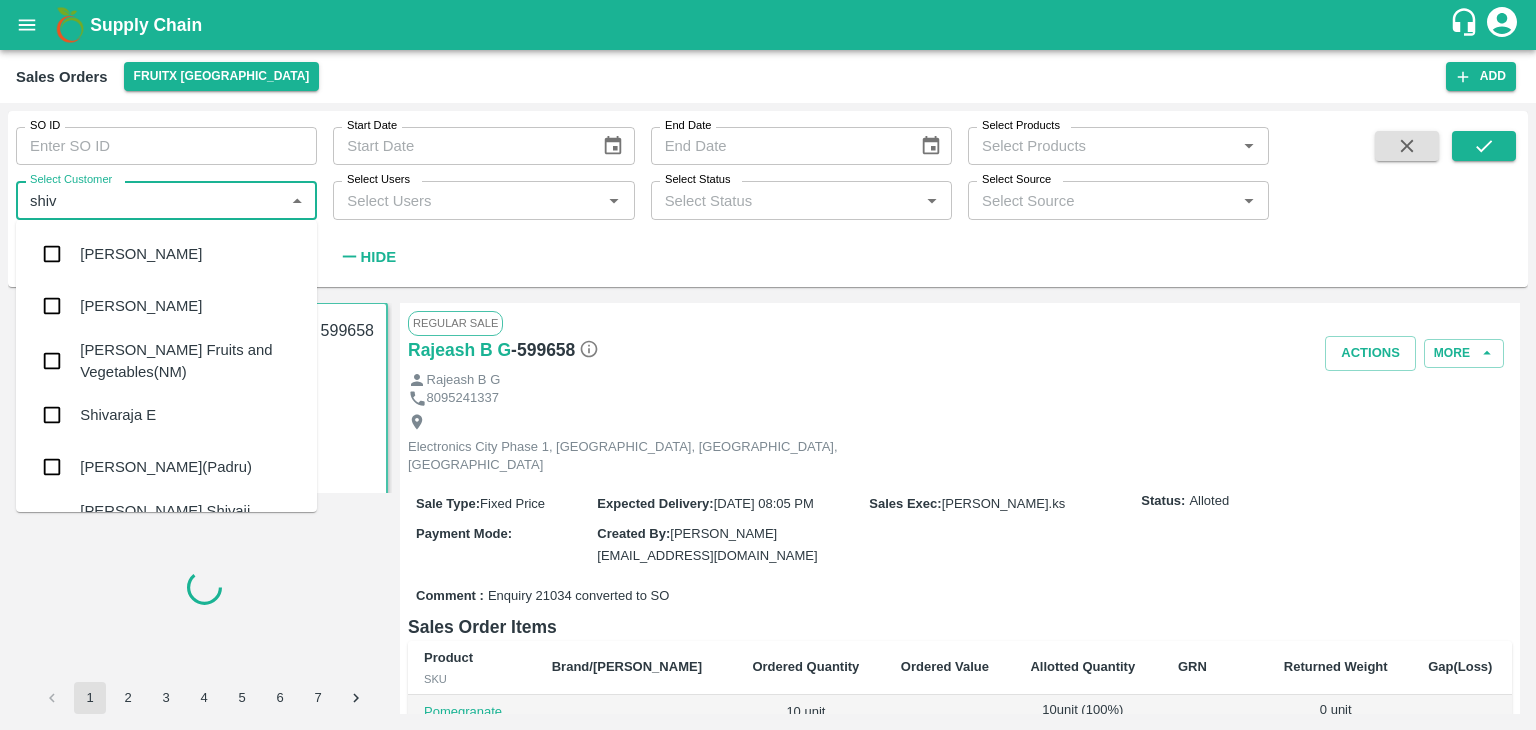 type on "599447" 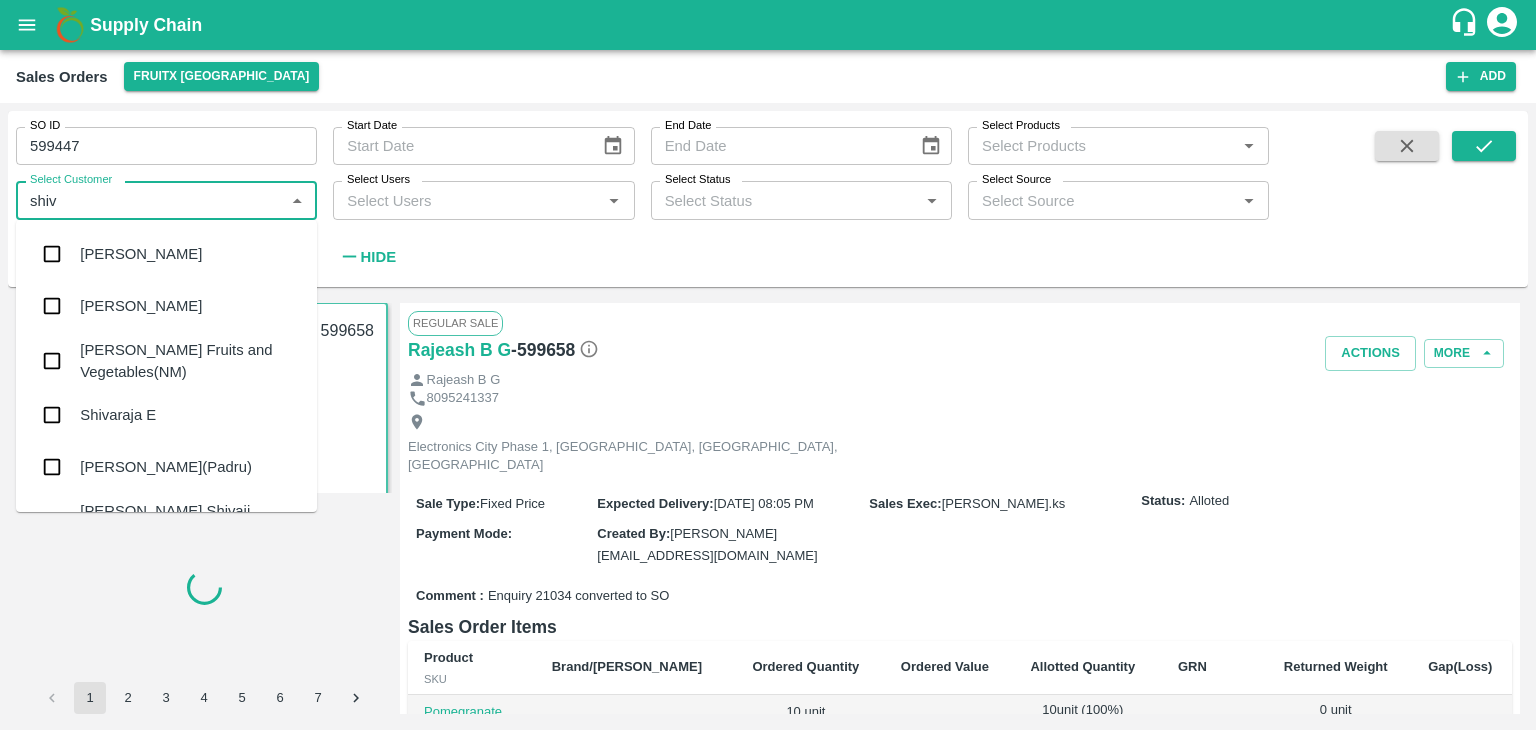 type 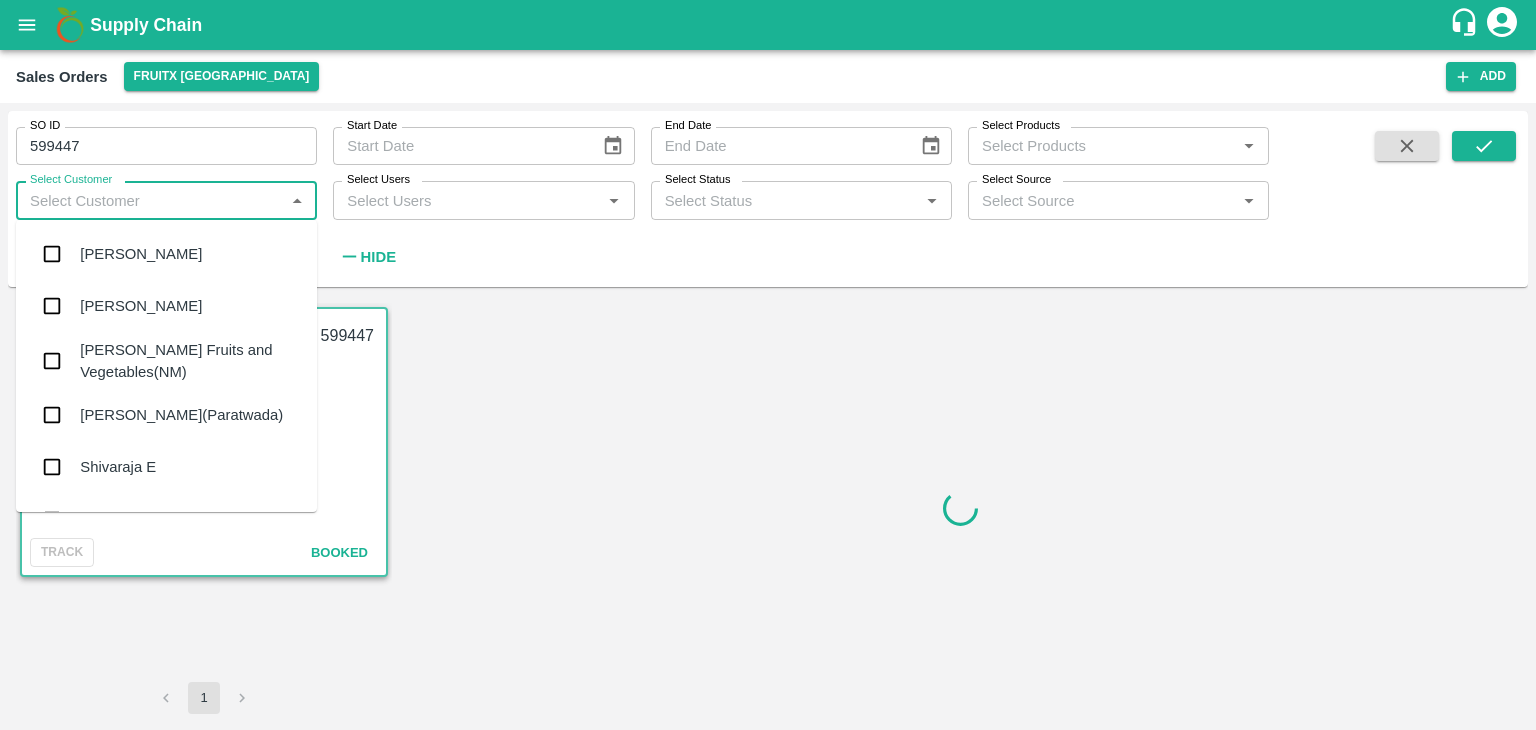 scroll, scrollTop: 0, scrollLeft: 0, axis: both 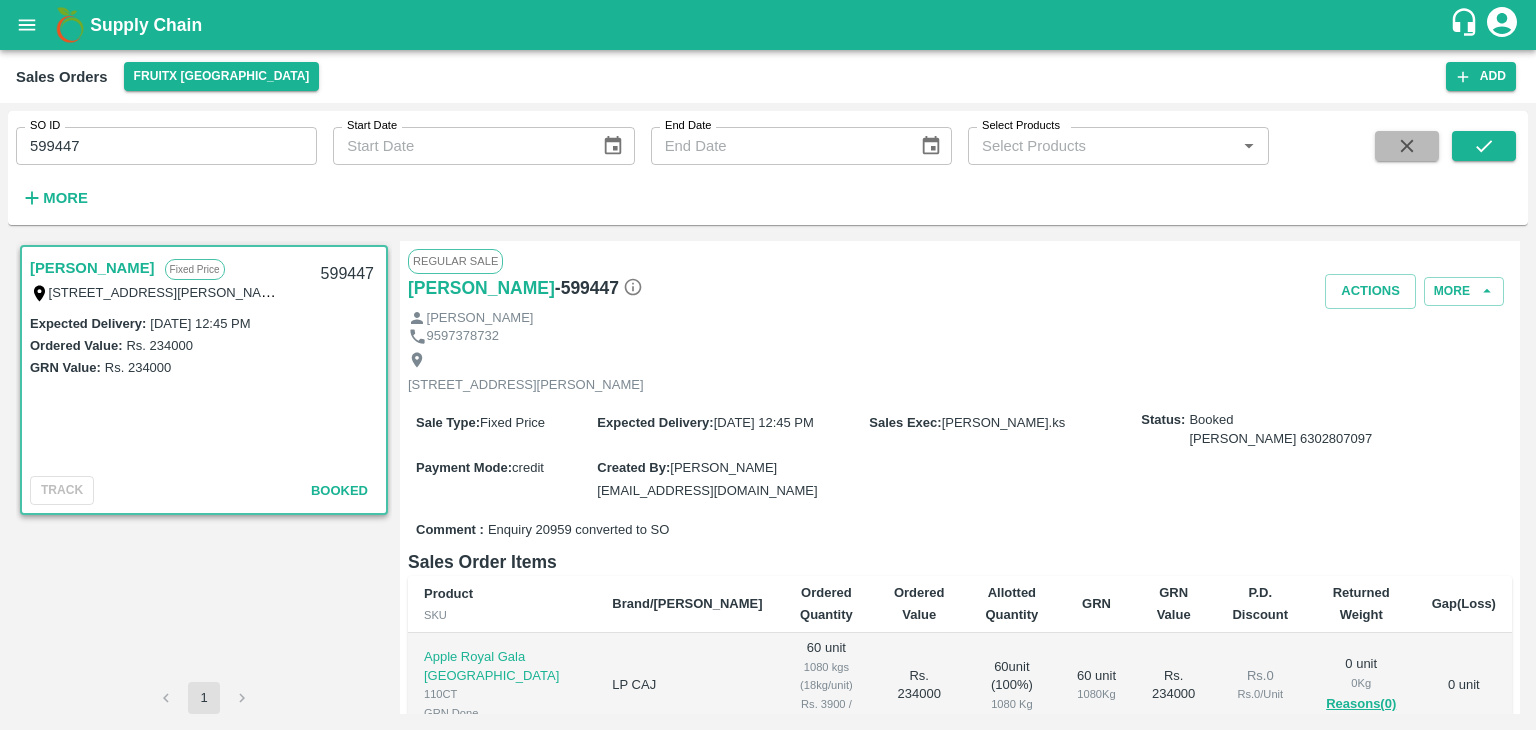 click 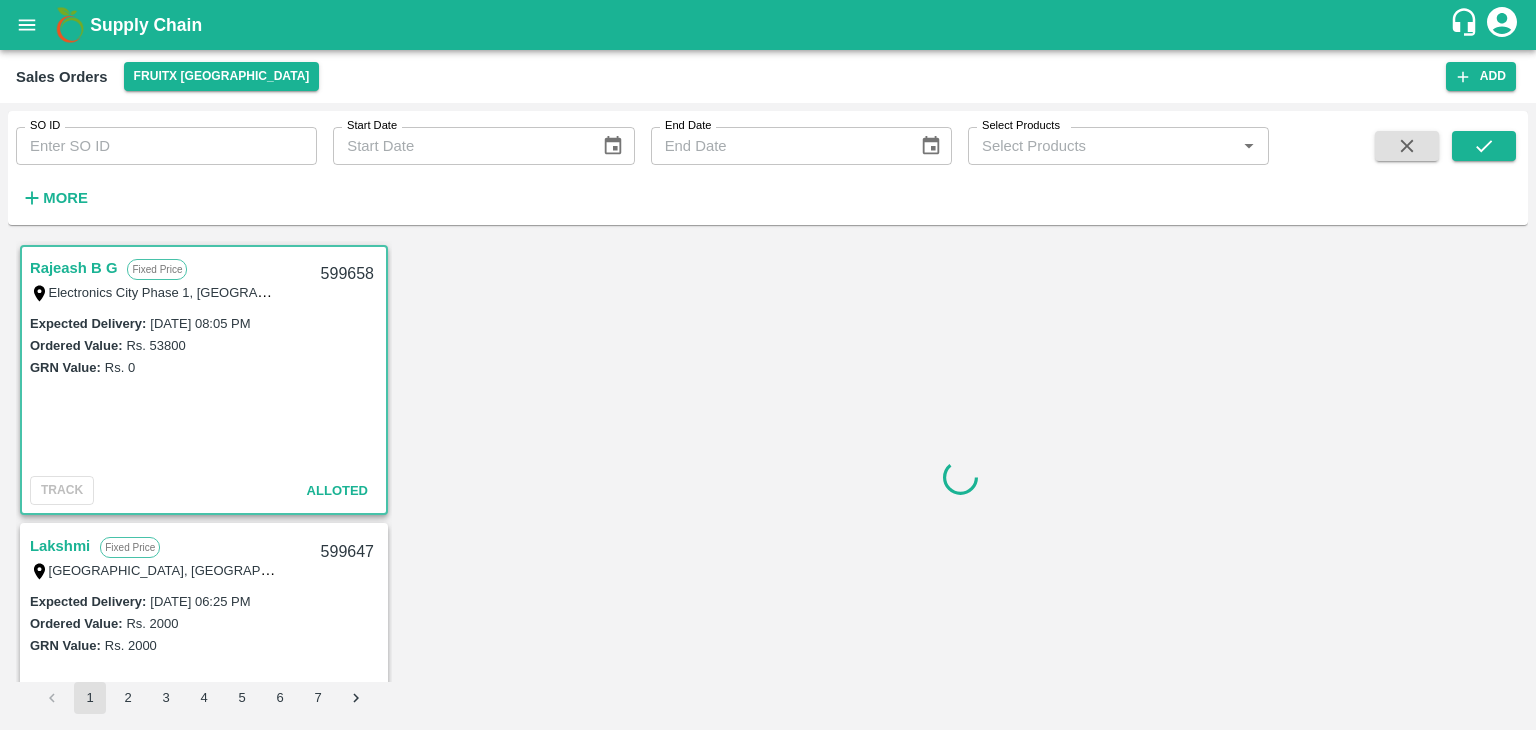 scroll, scrollTop: 5, scrollLeft: 0, axis: vertical 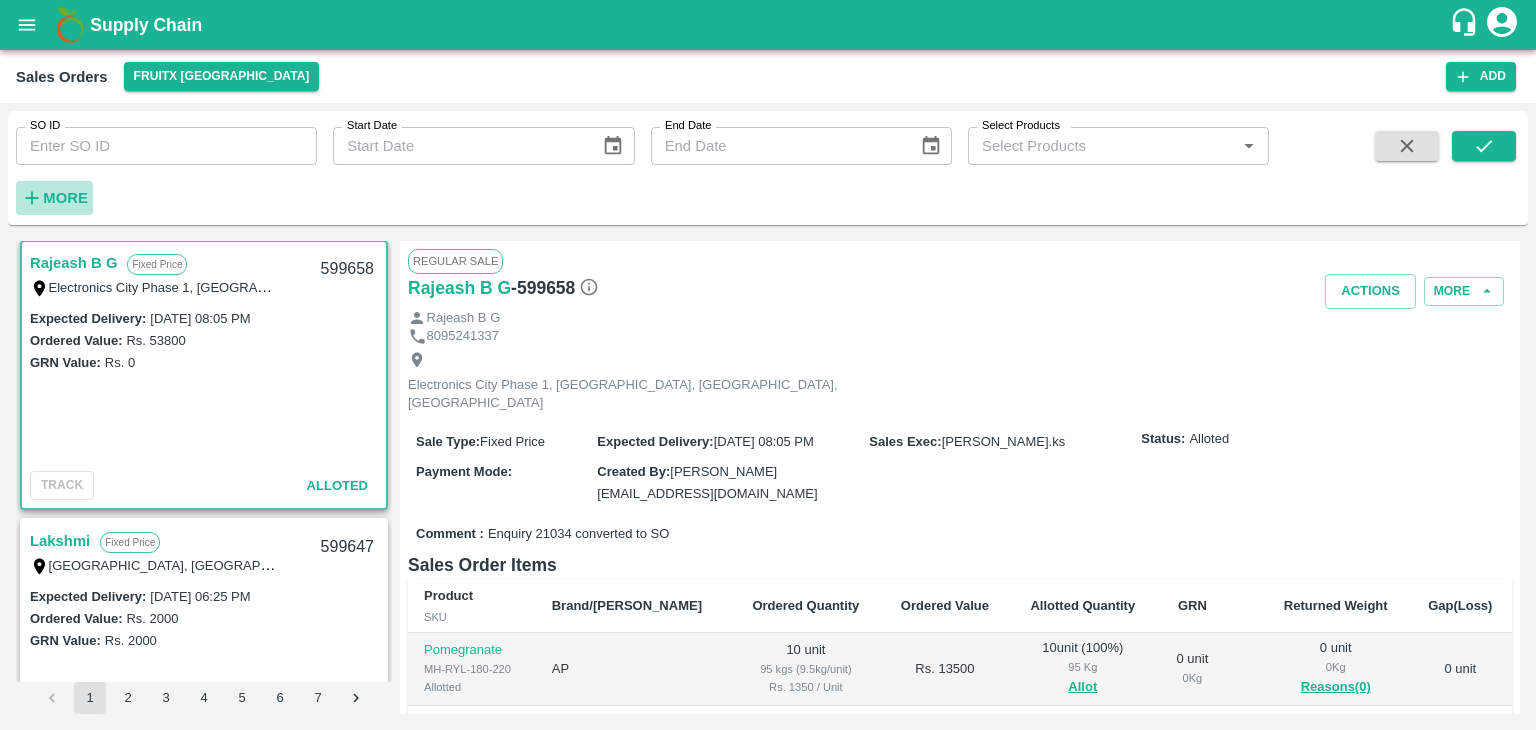 click on "More" at bounding box center (65, 198) 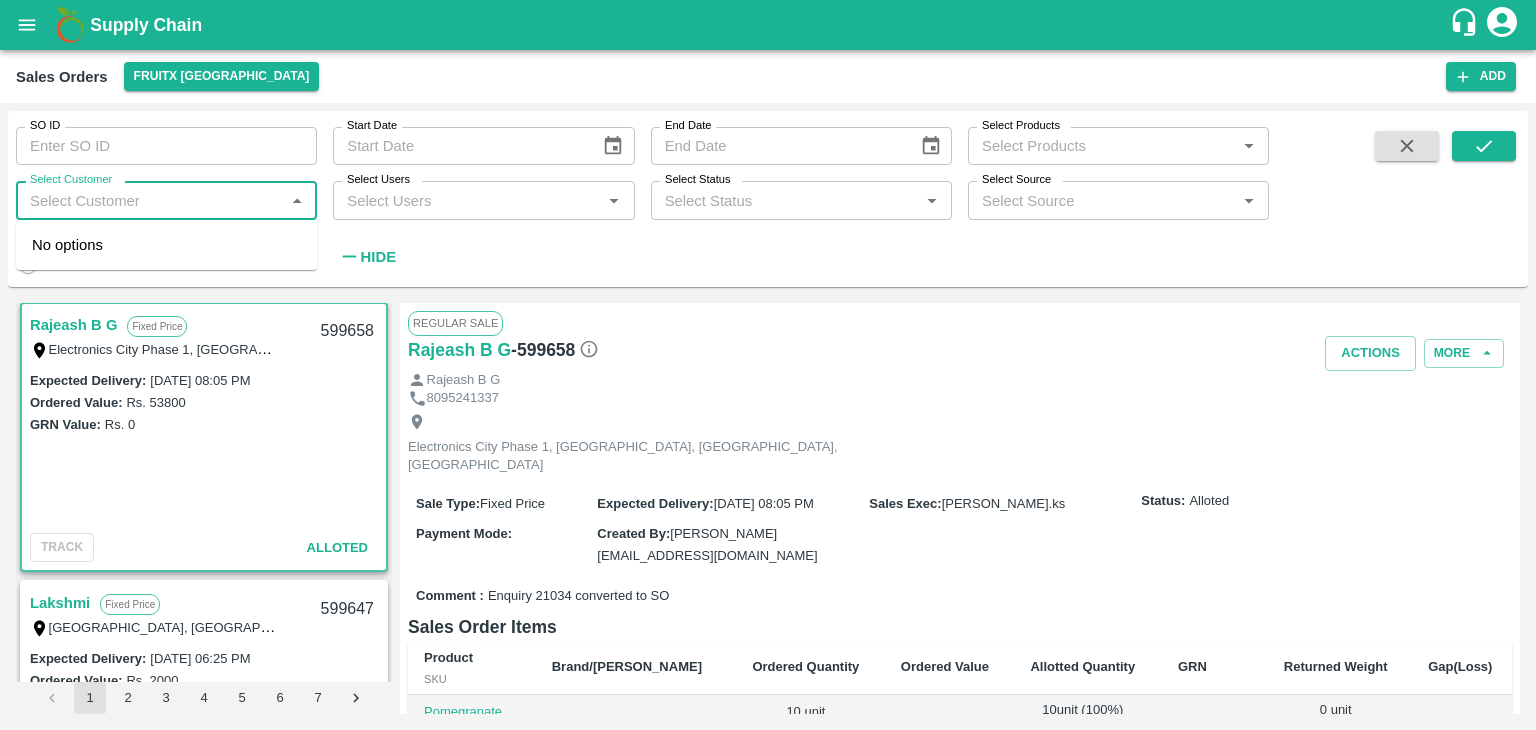 click on "Select Customer" at bounding box center (150, 200) 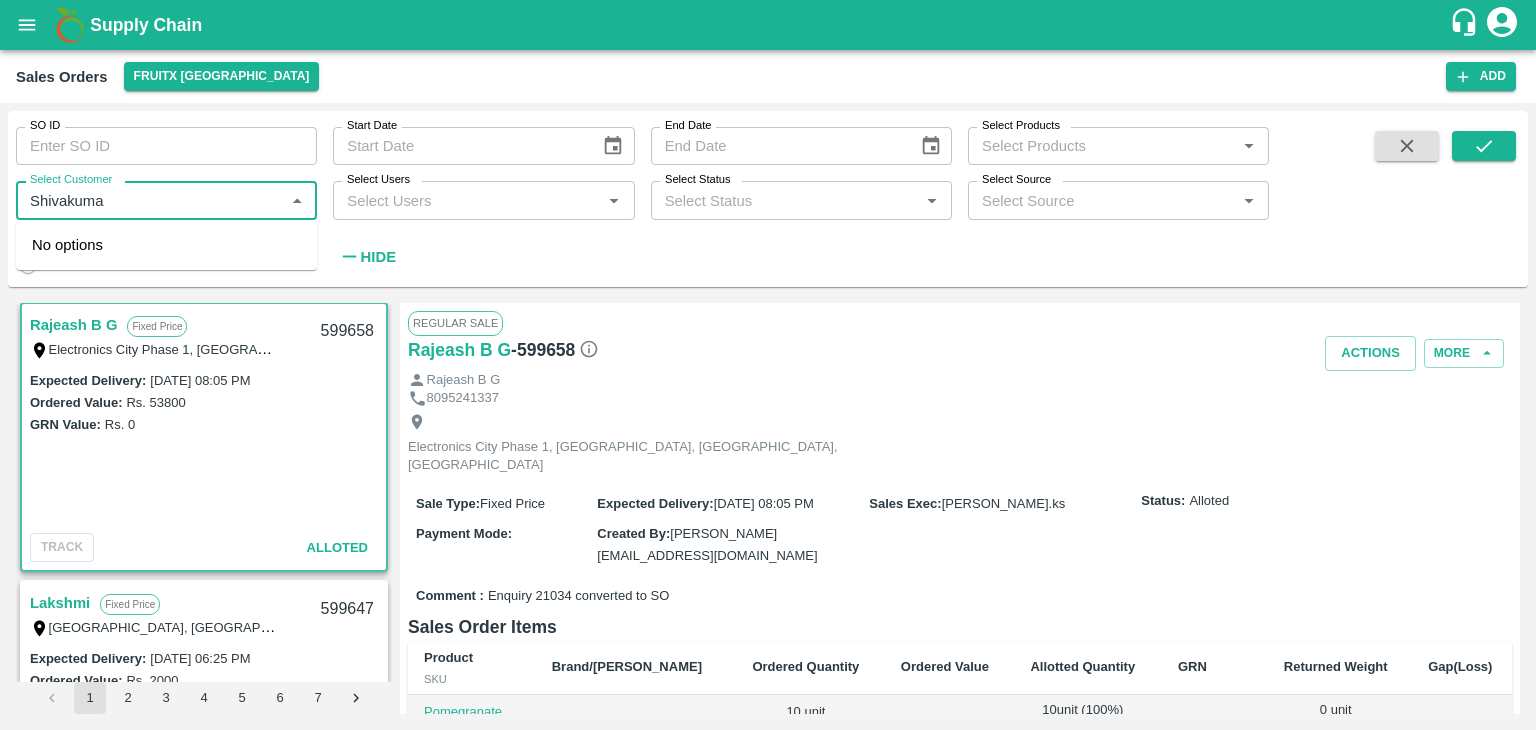 type on "Shivakumar" 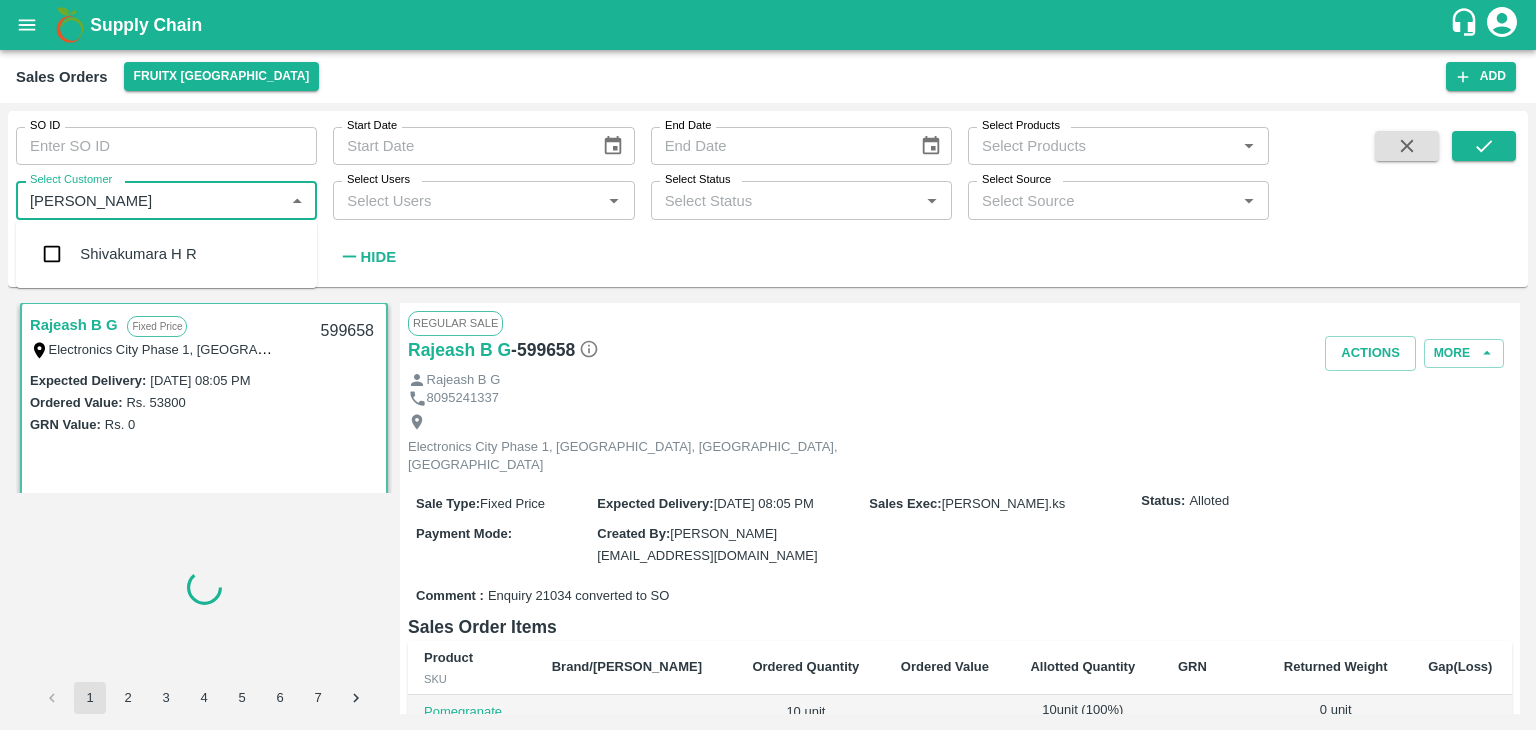 type on "599447" 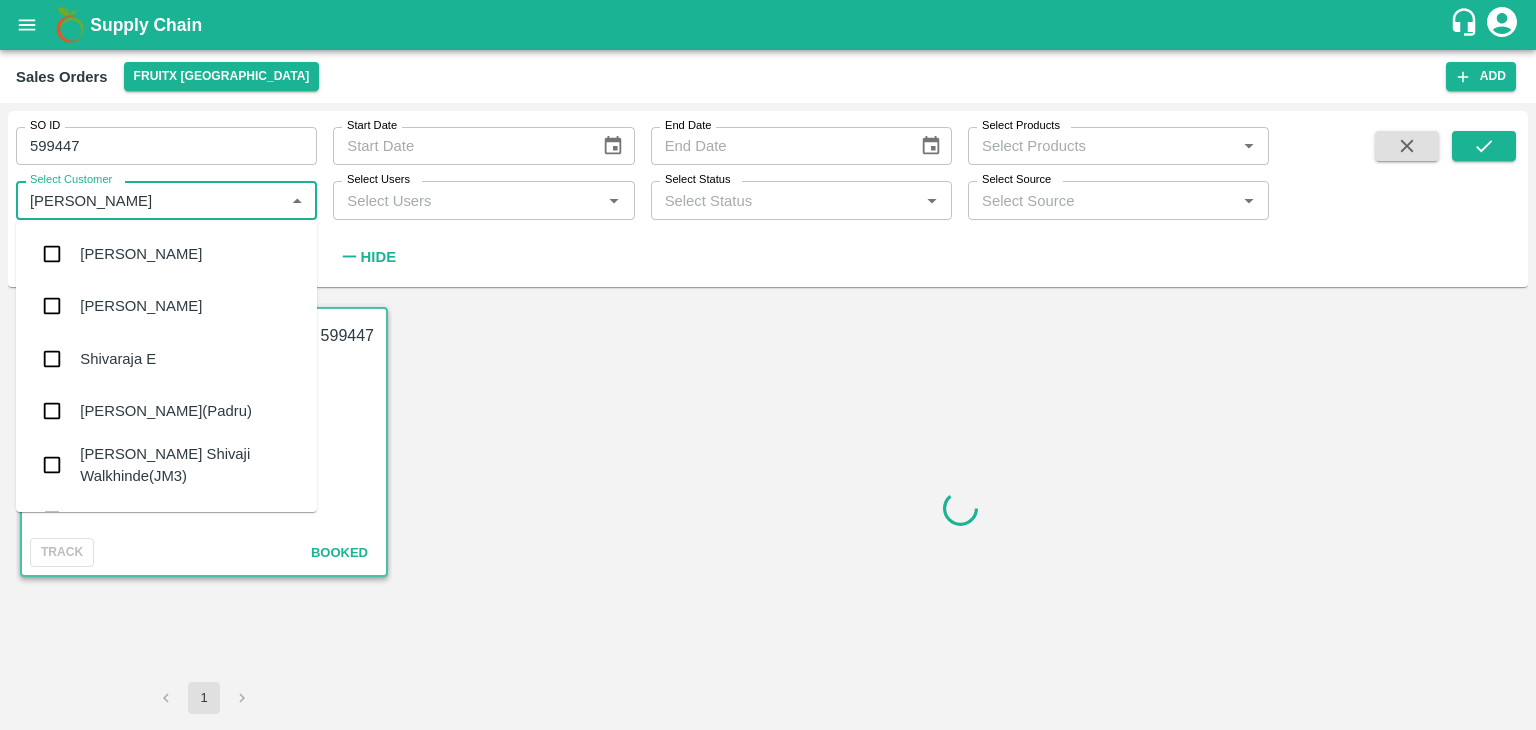 type 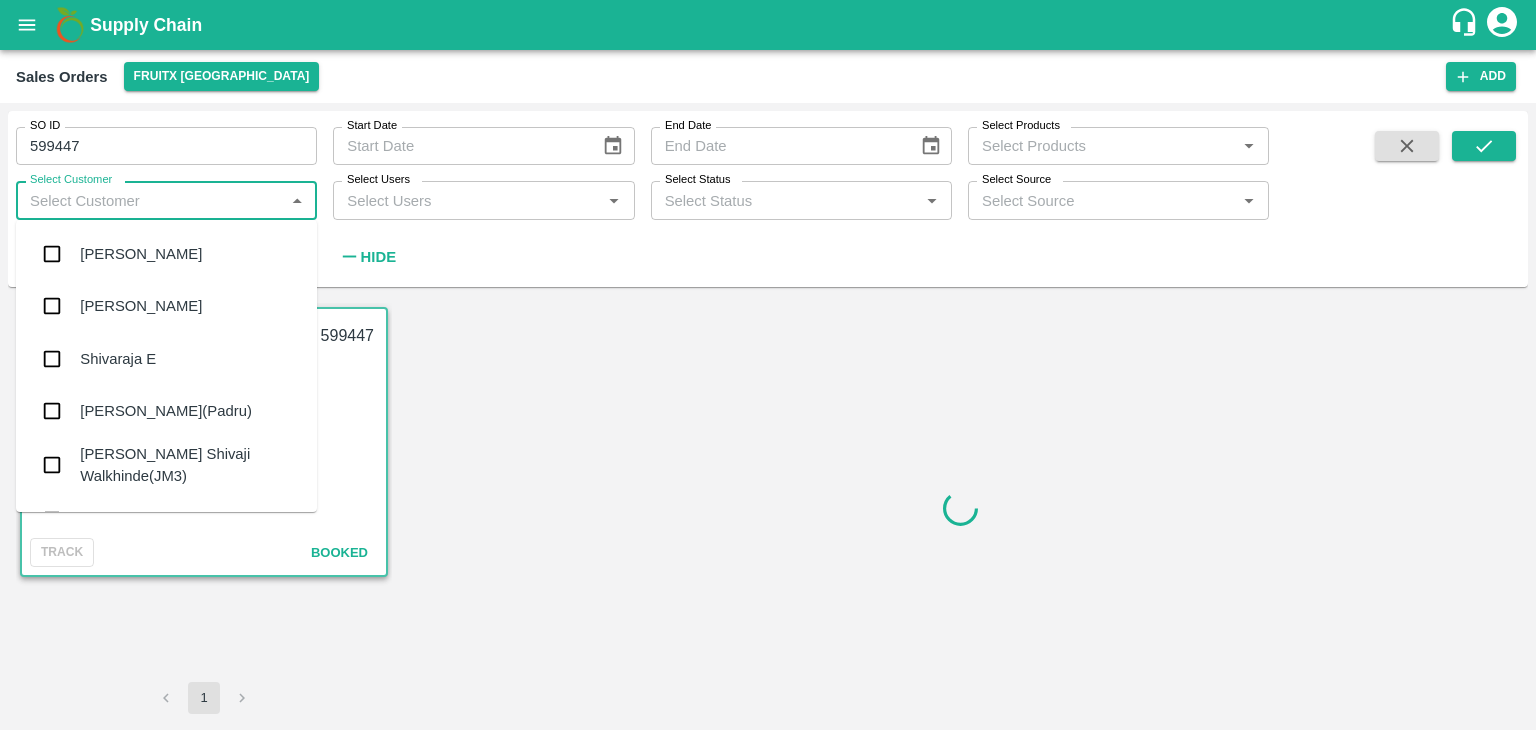 scroll, scrollTop: 0, scrollLeft: 0, axis: both 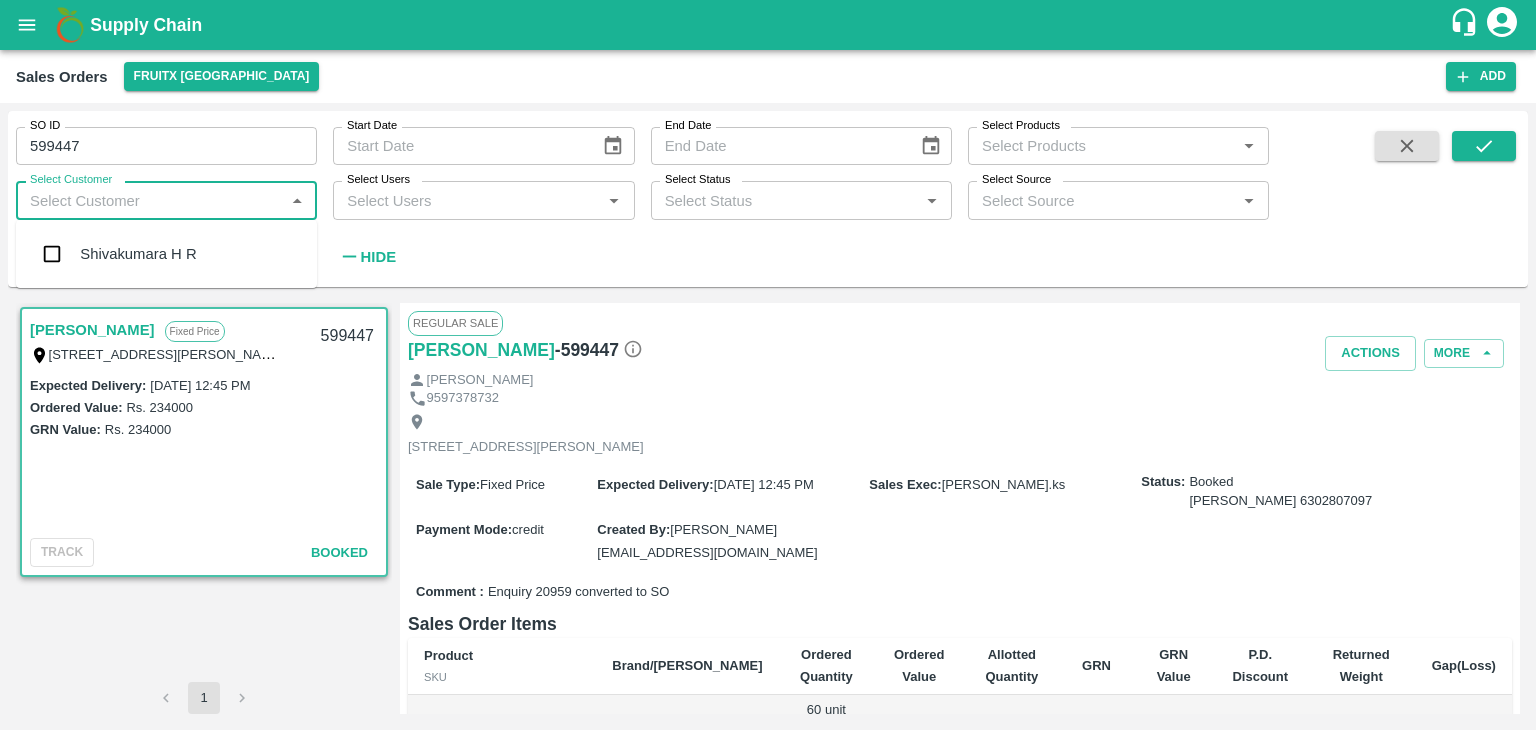 click on "Shivakumara H R" at bounding box center [166, 254] 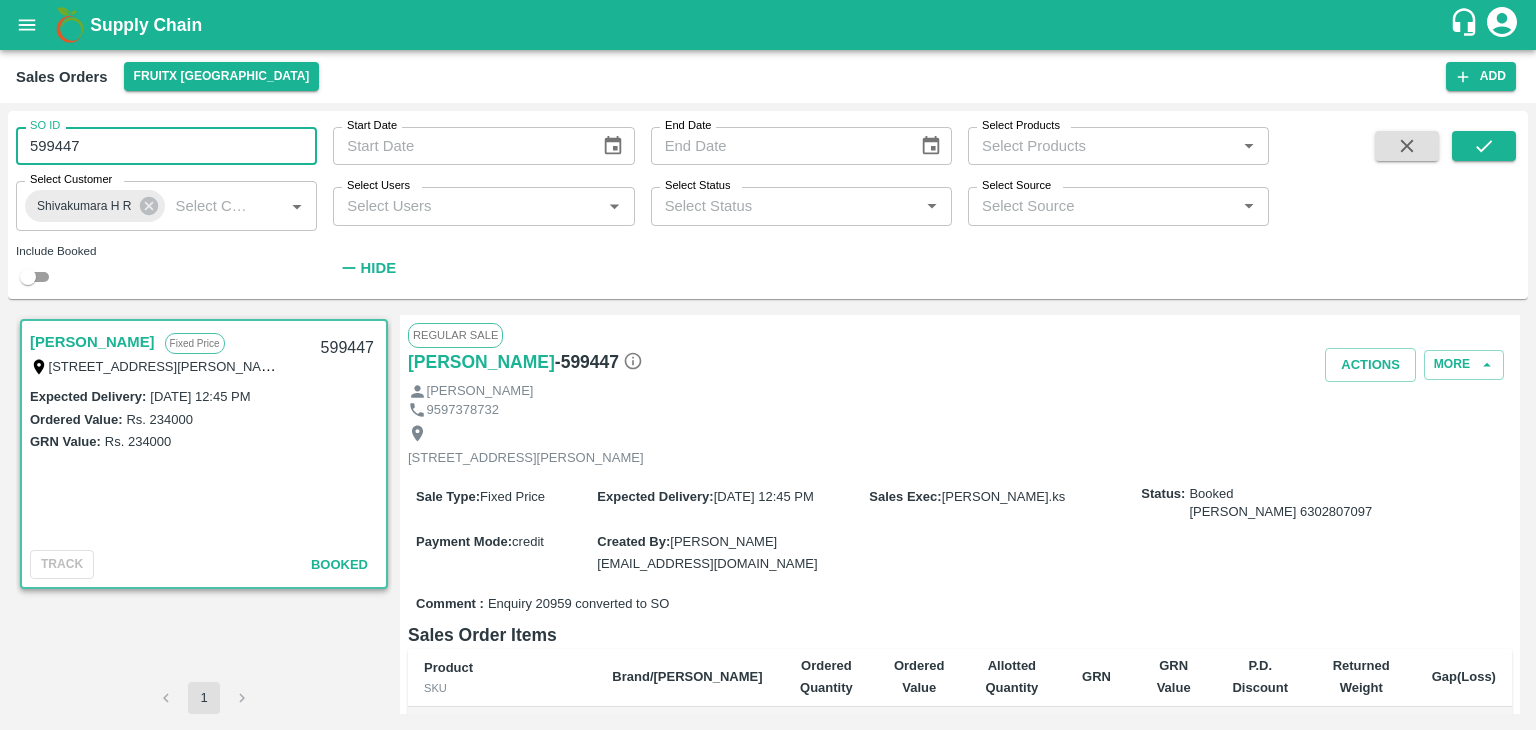 click on "599447" at bounding box center (166, 146) 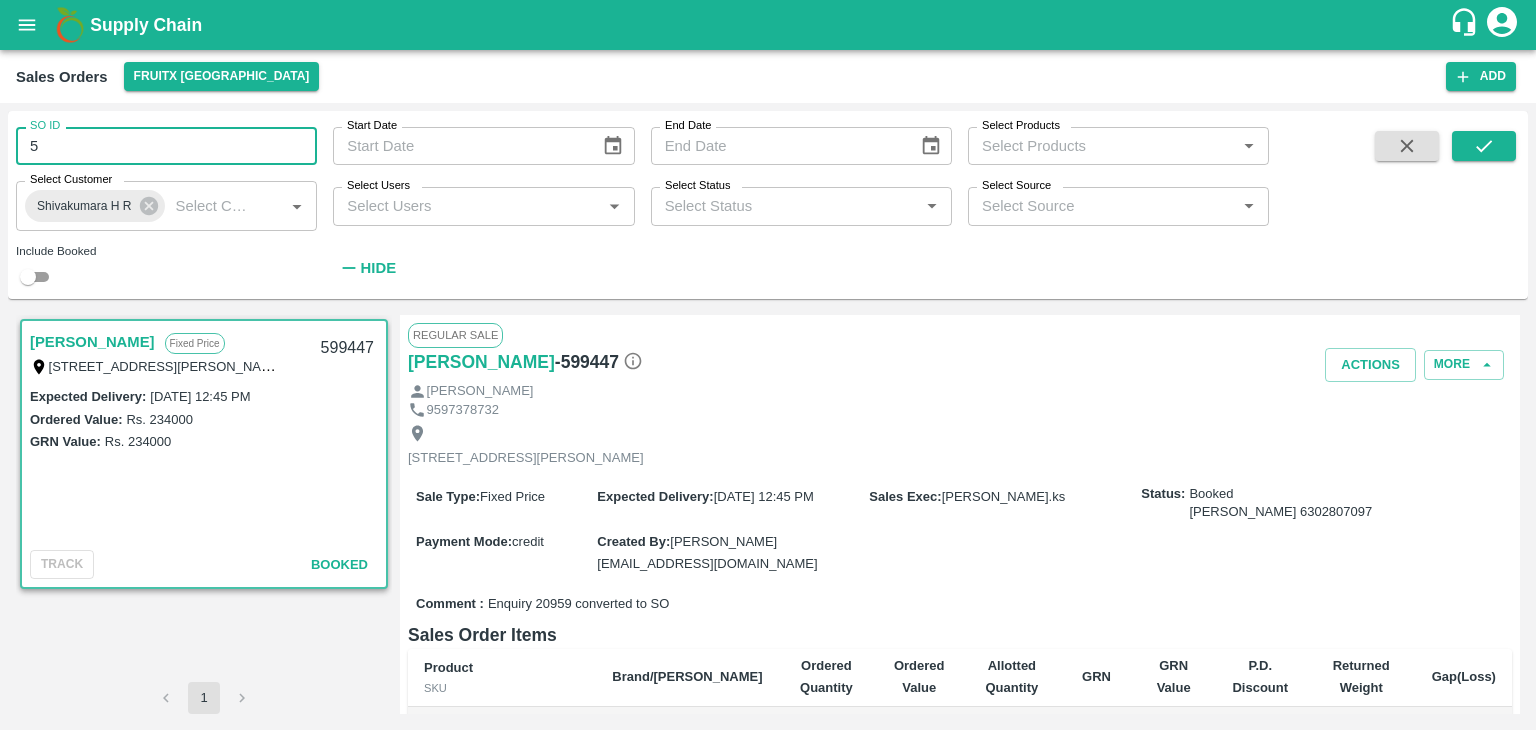 type on "5" 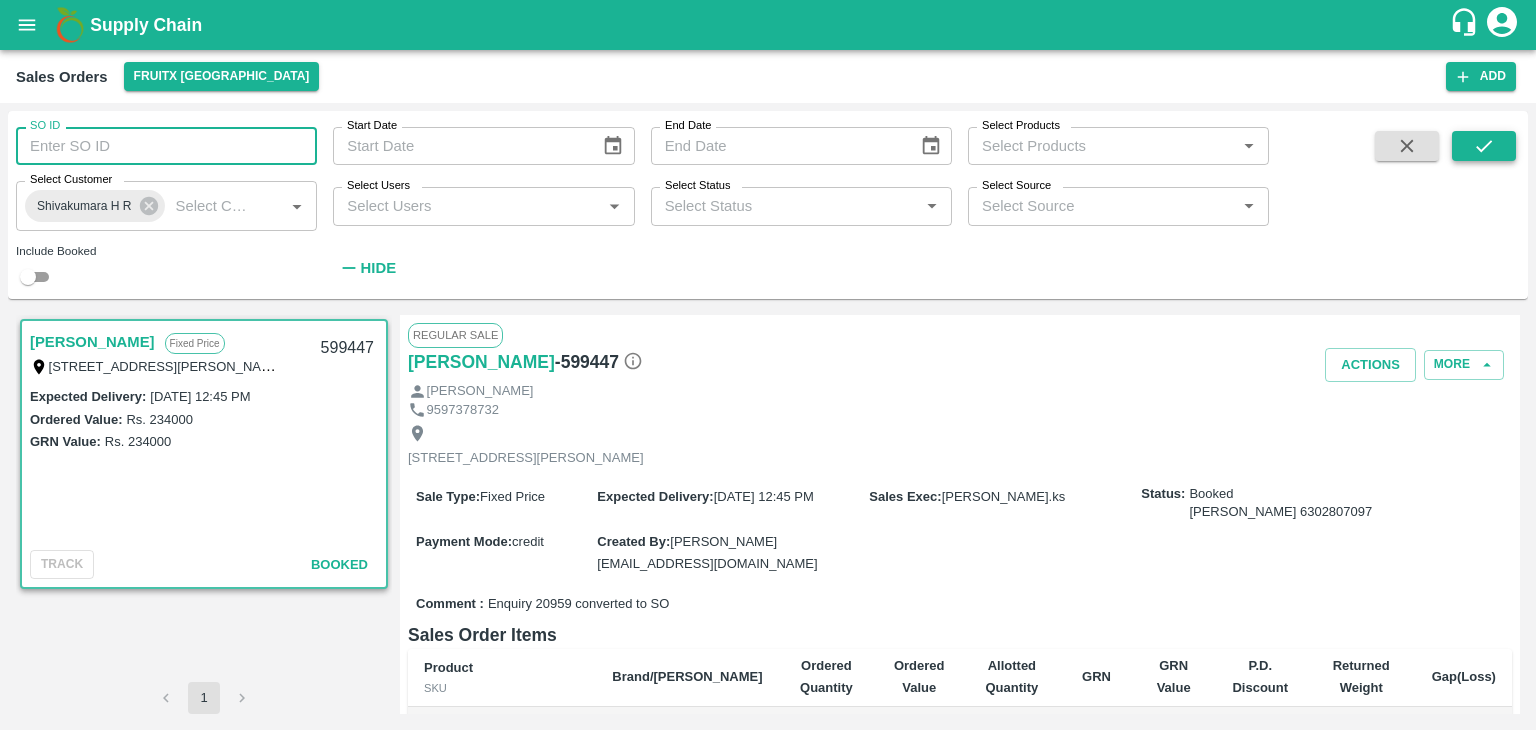 type 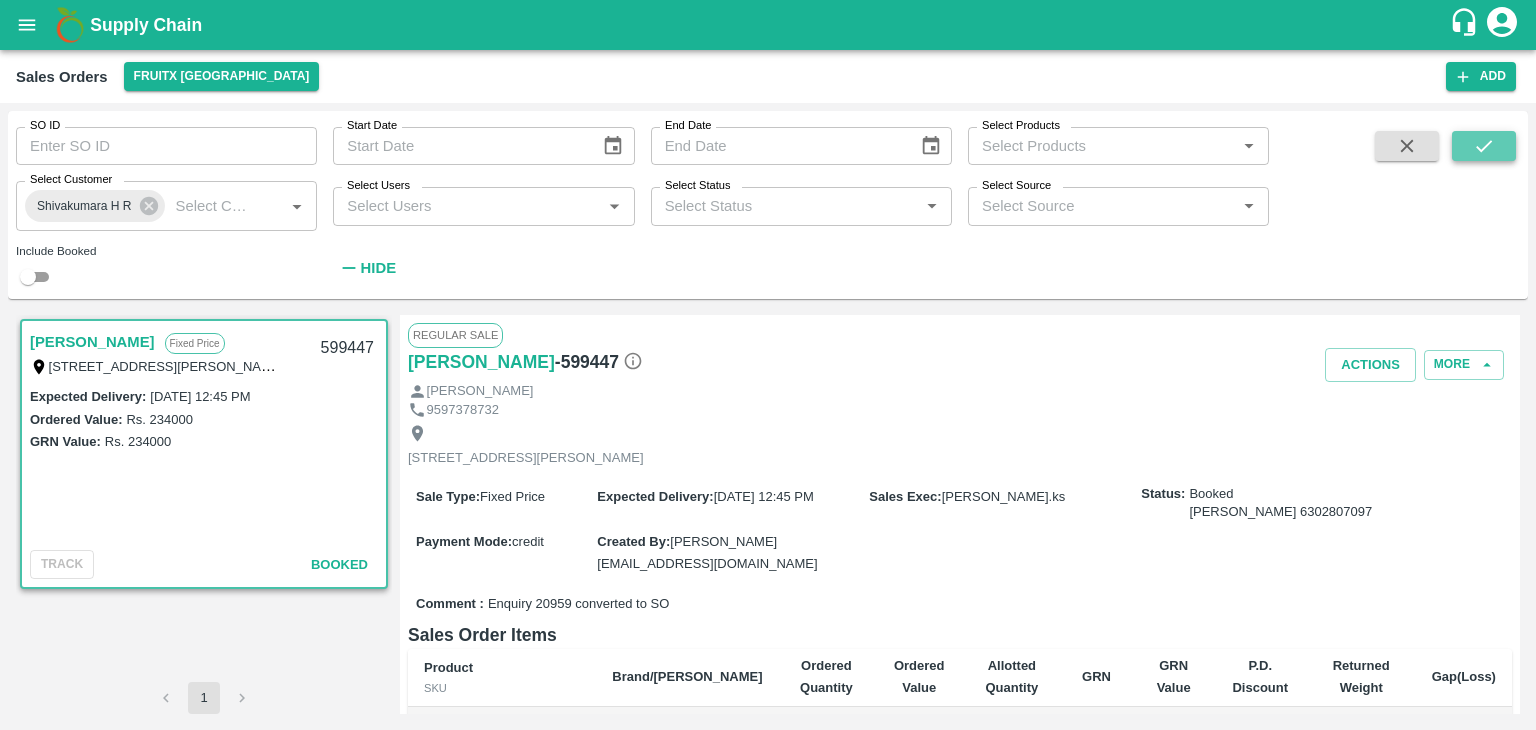 click 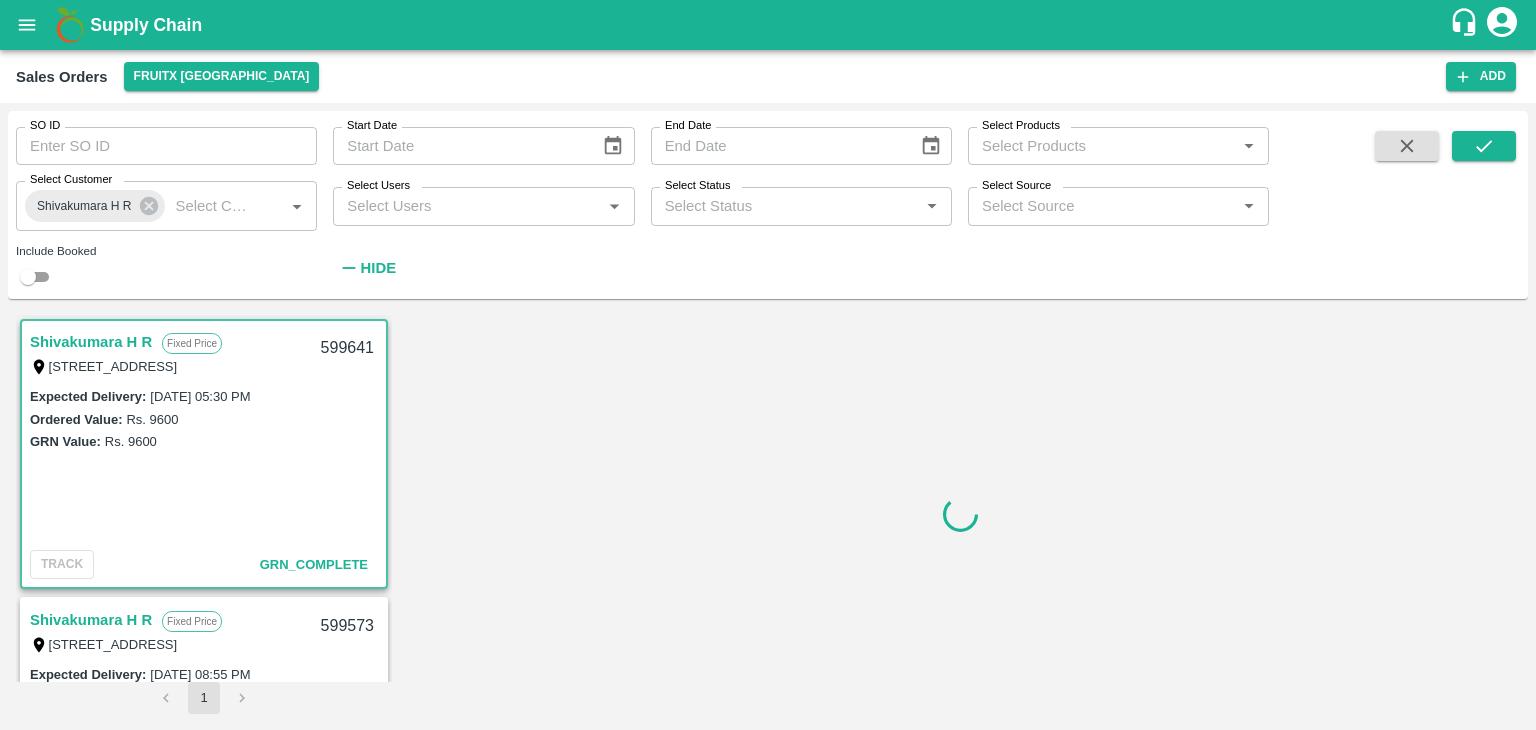 scroll, scrollTop: 5, scrollLeft: 0, axis: vertical 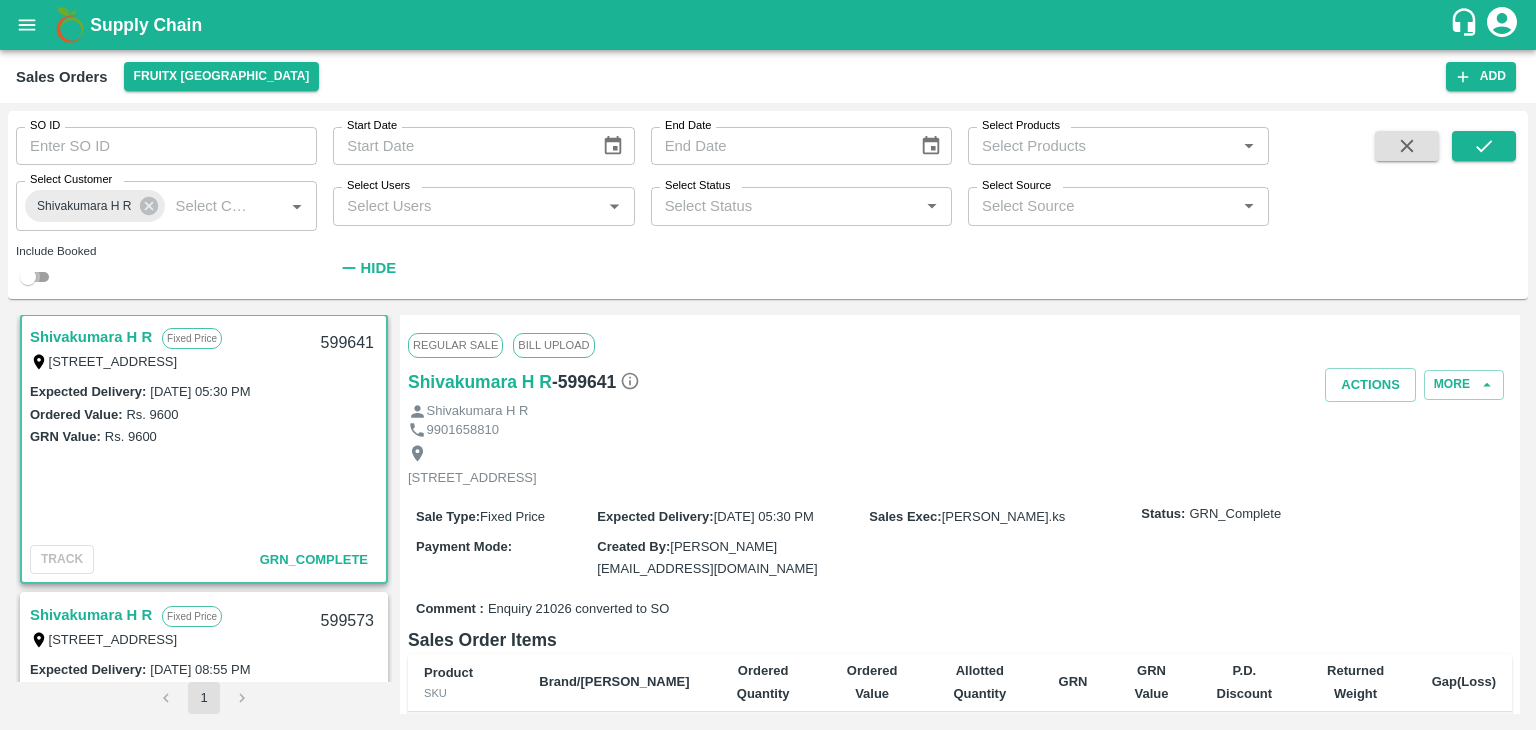 click at bounding box center [28, 277] 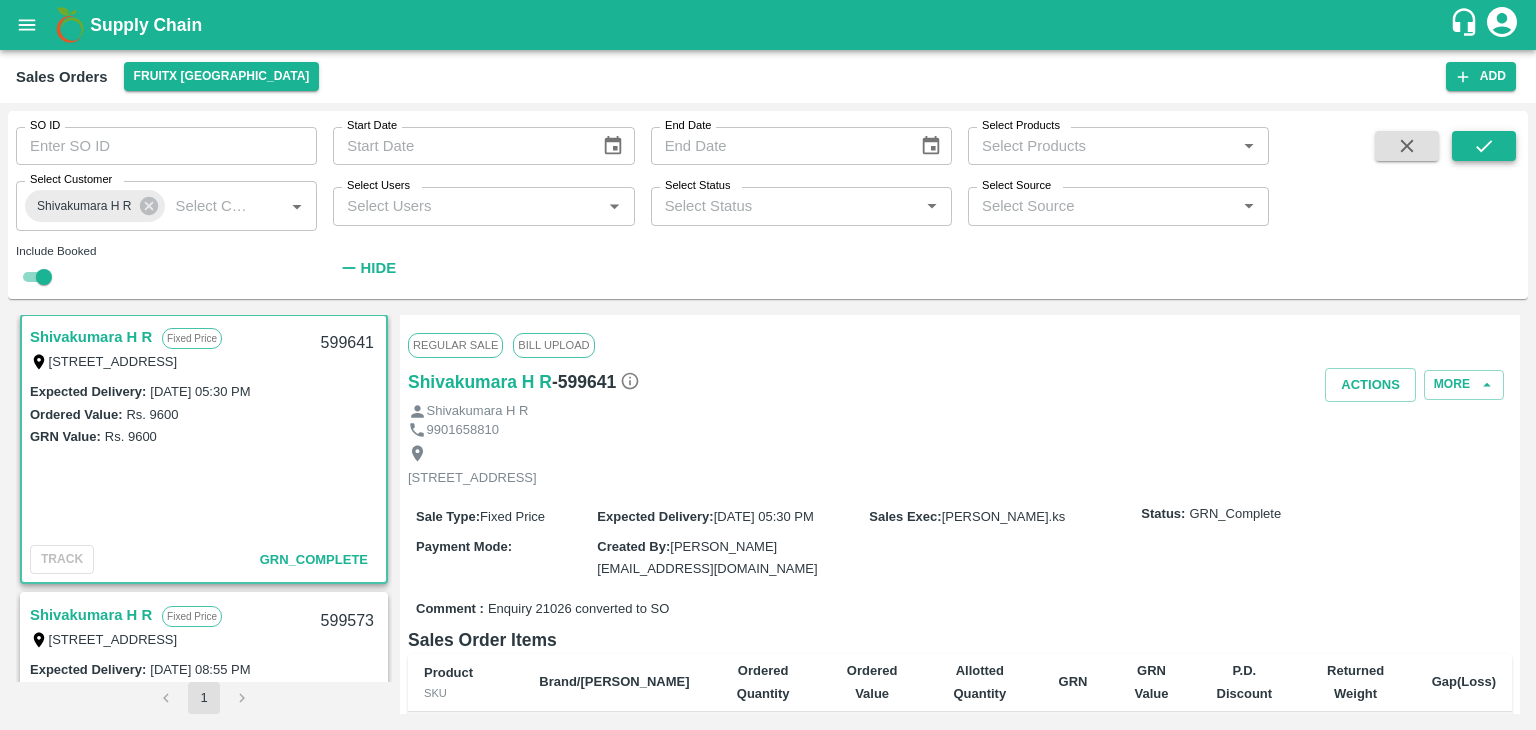 click 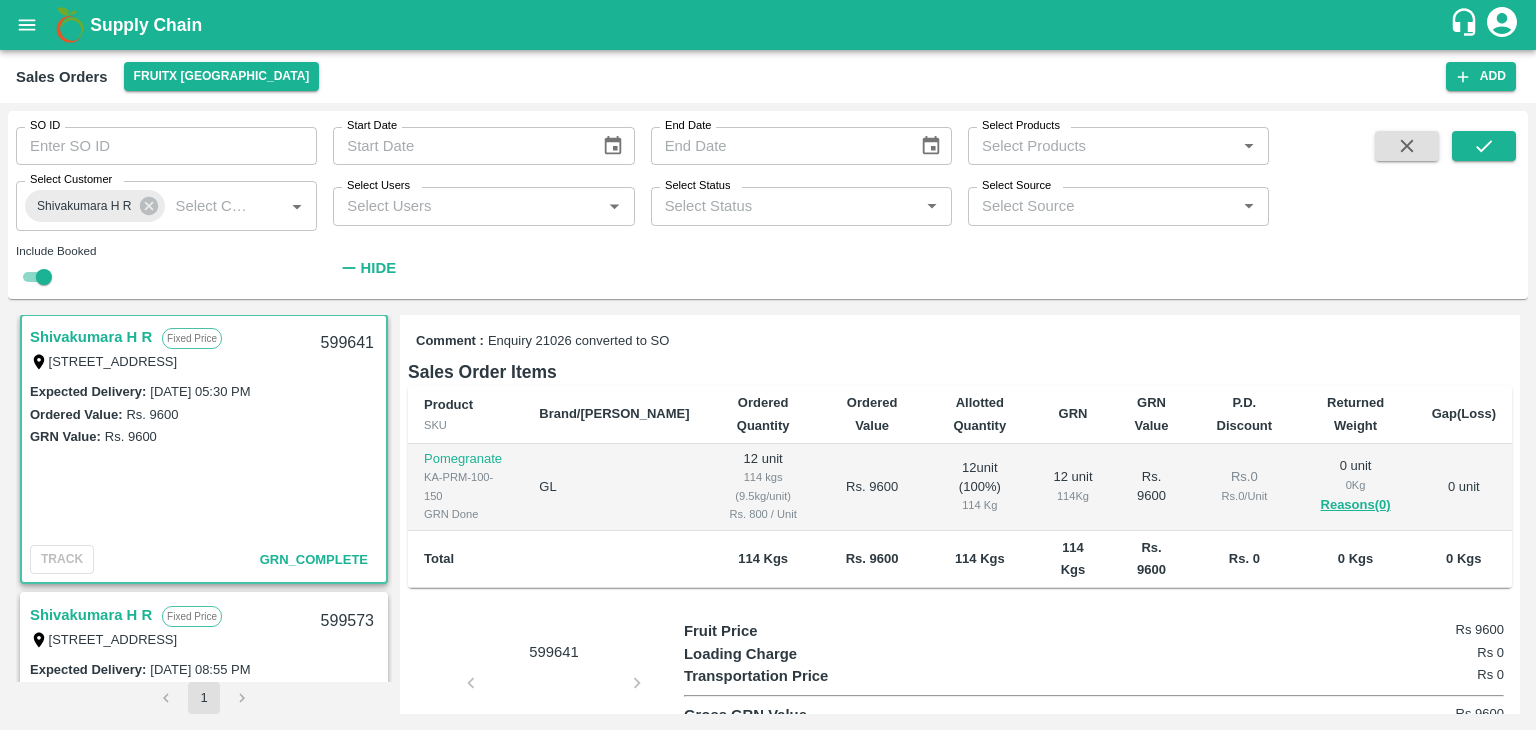 scroll, scrollTop: 367, scrollLeft: 0, axis: vertical 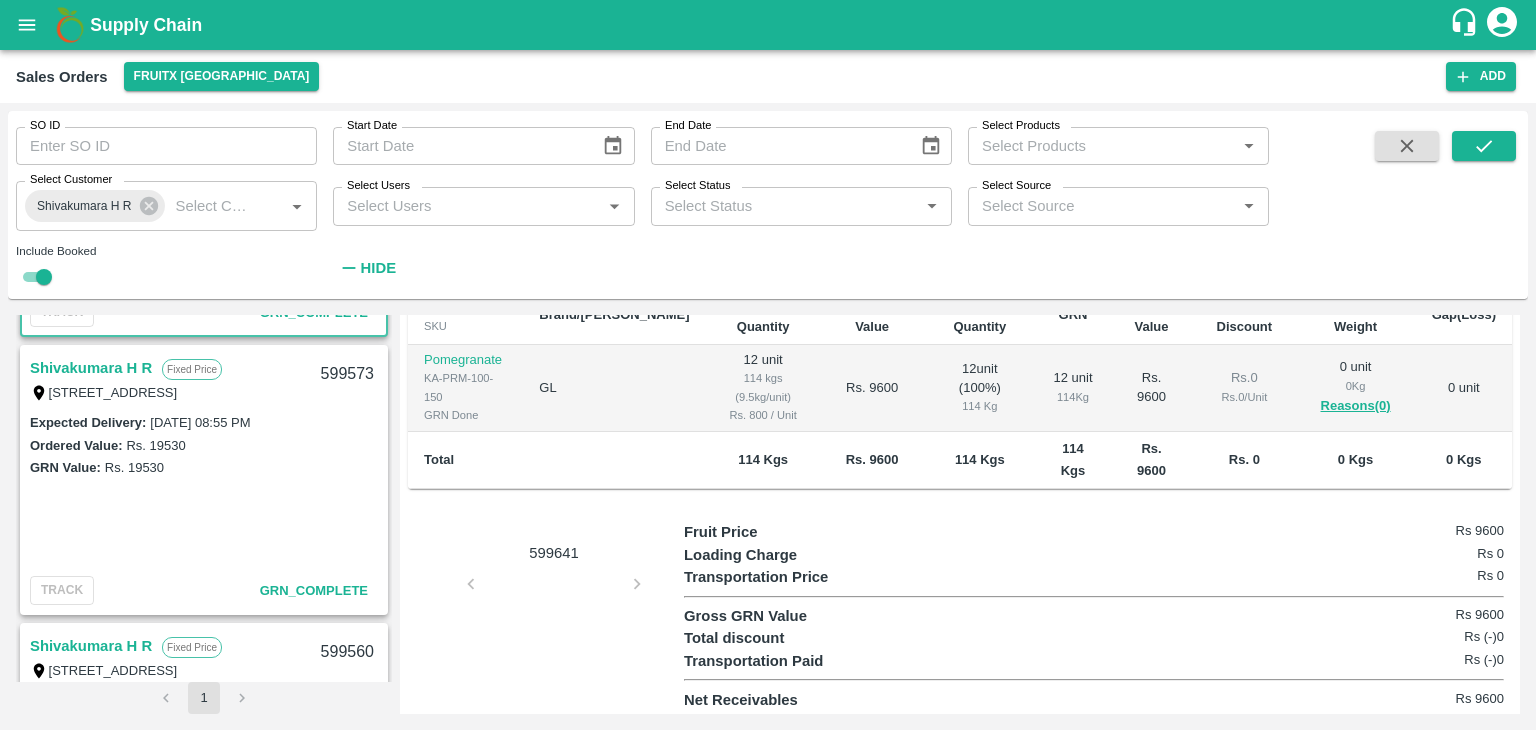 click on "Shivakumara H R" at bounding box center [91, 368] 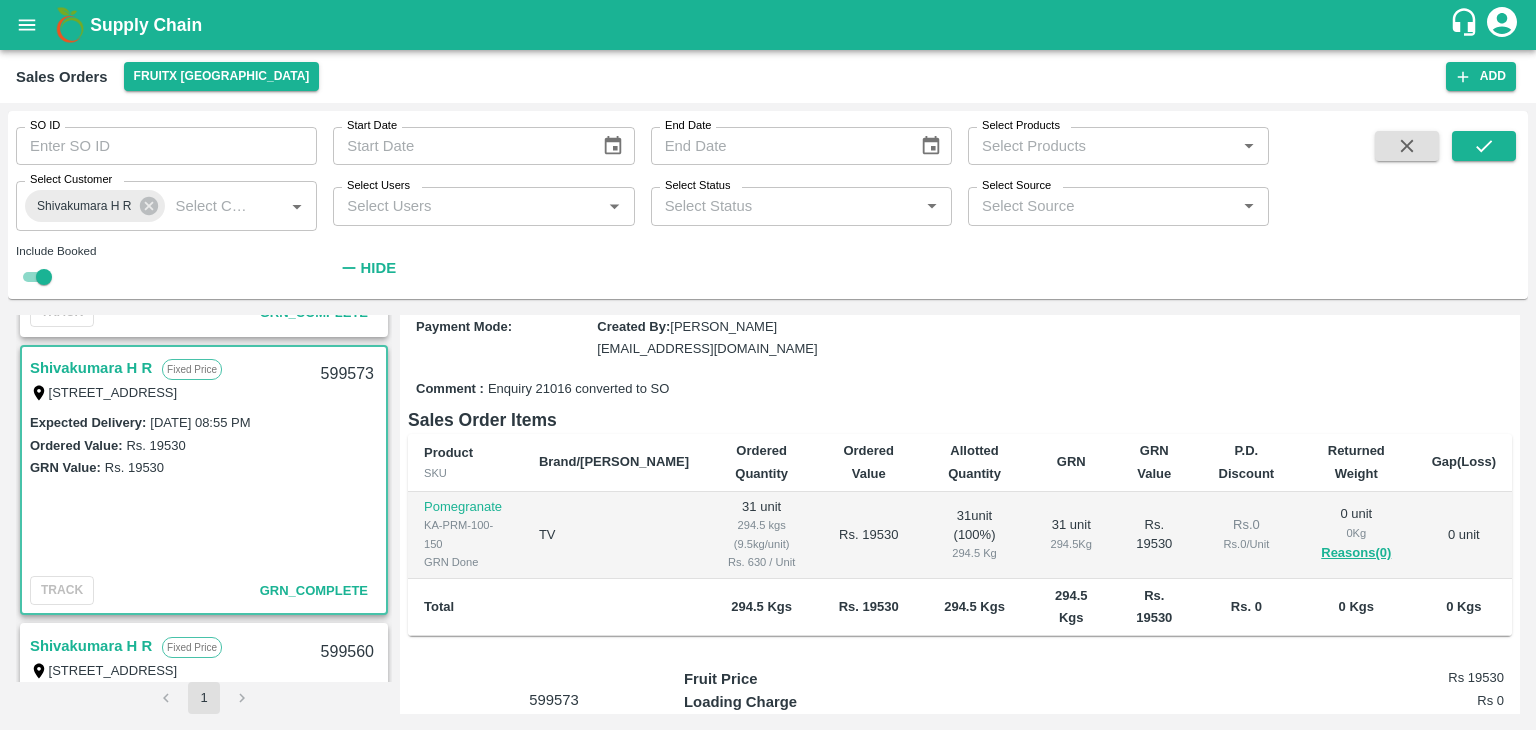 scroll, scrollTop: 284, scrollLeft: 0, axis: vertical 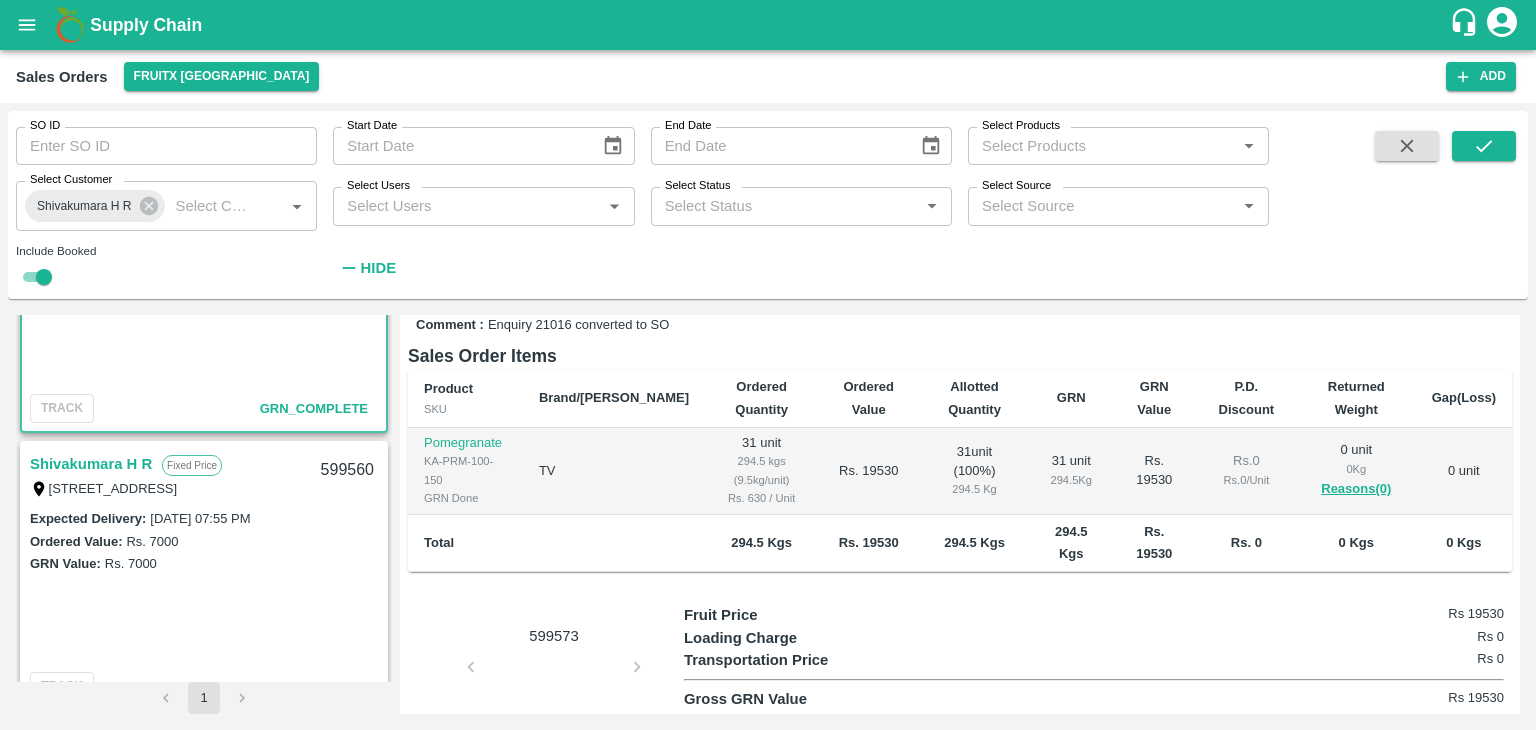 click on "Shivakumara H R" at bounding box center [91, 464] 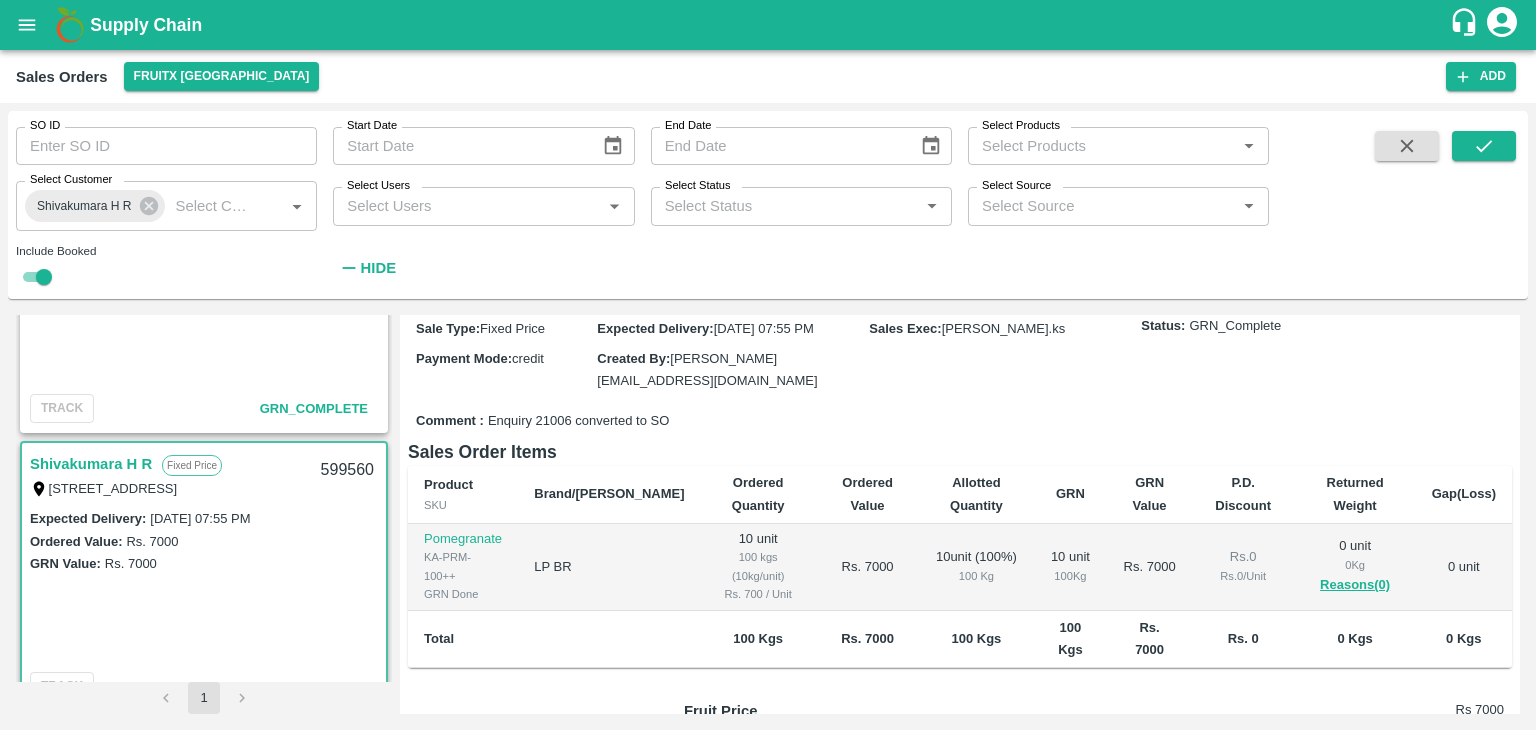scroll, scrollTop: 216, scrollLeft: 0, axis: vertical 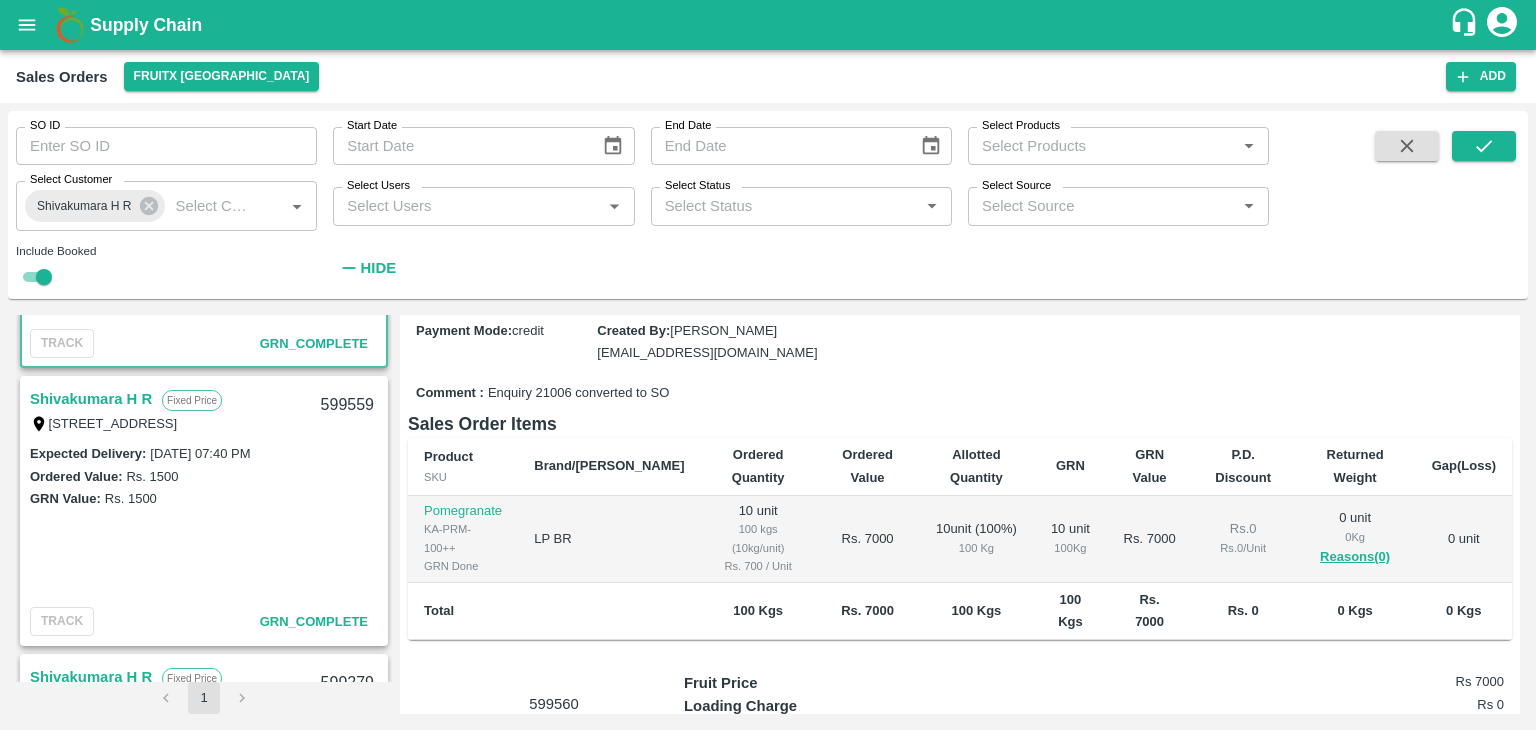 click on "Shivakumara H R" at bounding box center (91, 399) 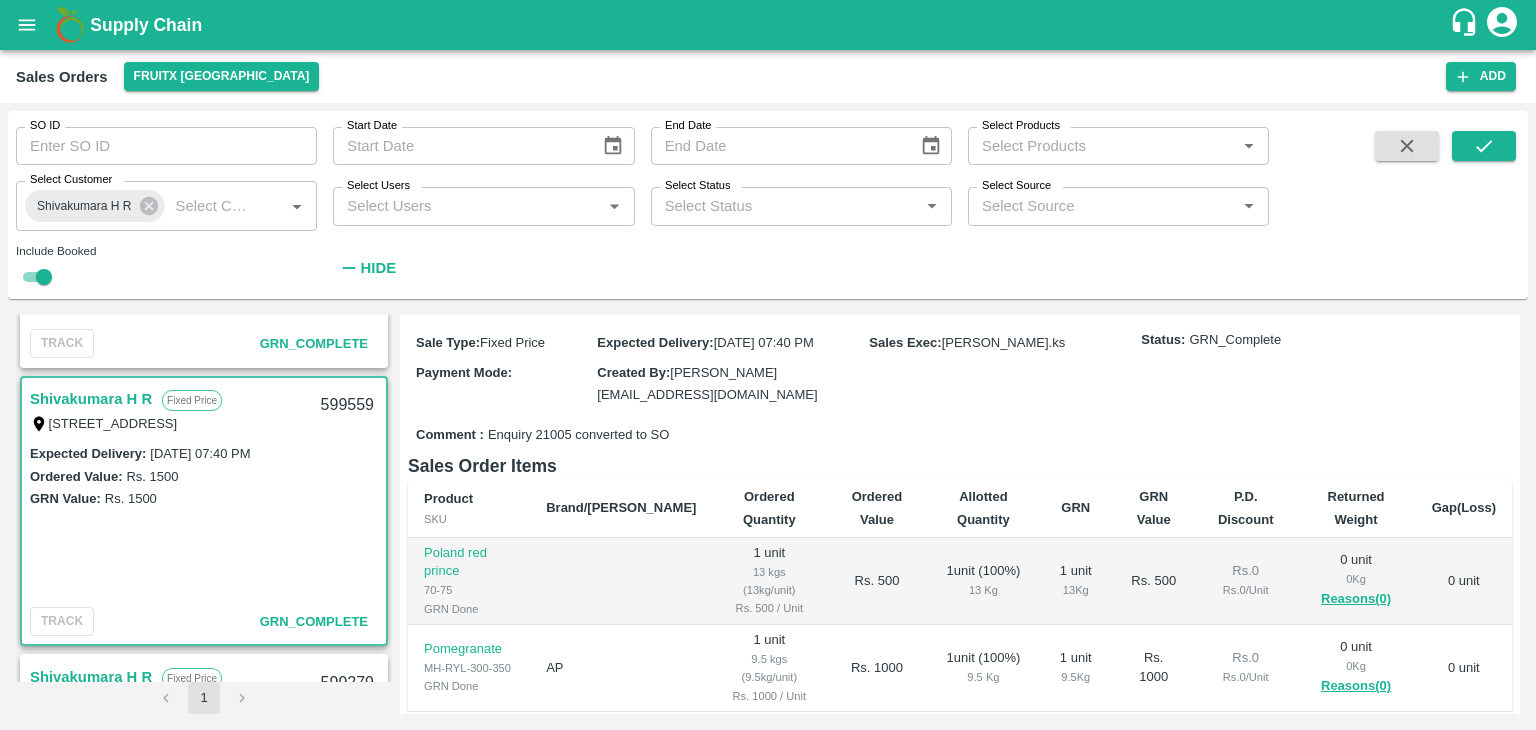 scroll, scrollTop: 175, scrollLeft: 0, axis: vertical 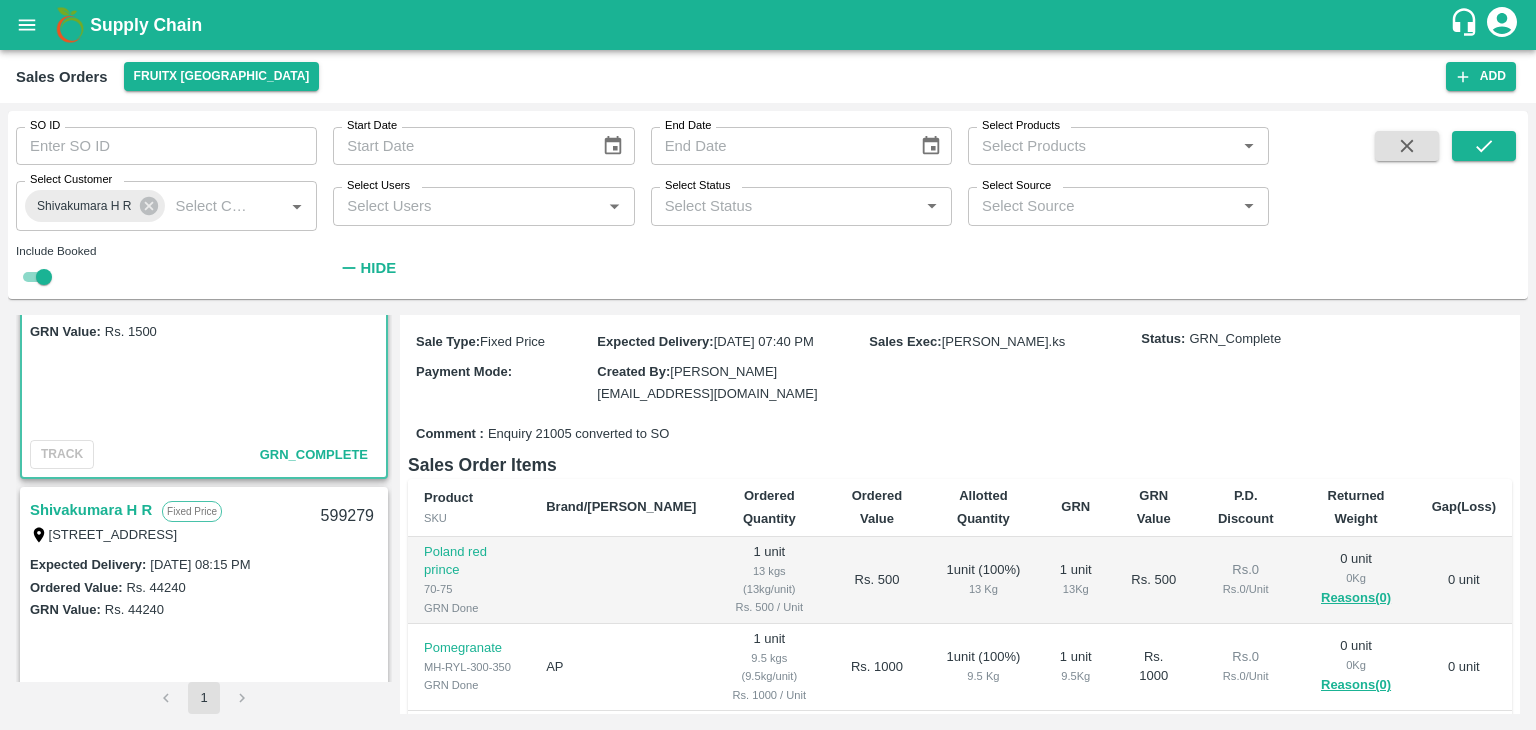 click on "Shivakumara H R" at bounding box center [91, 510] 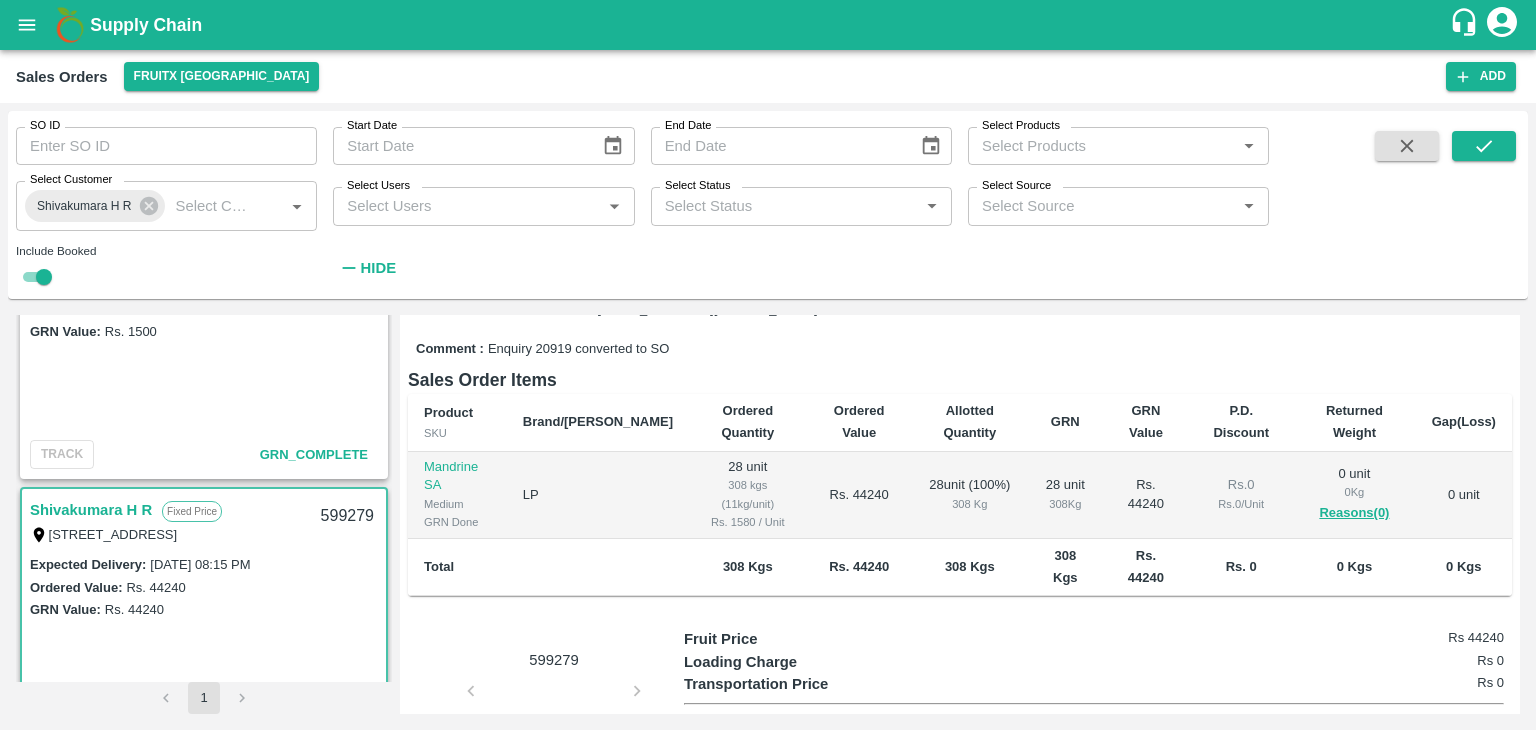 scroll, scrollTop: 256, scrollLeft: 0, axis: vertical 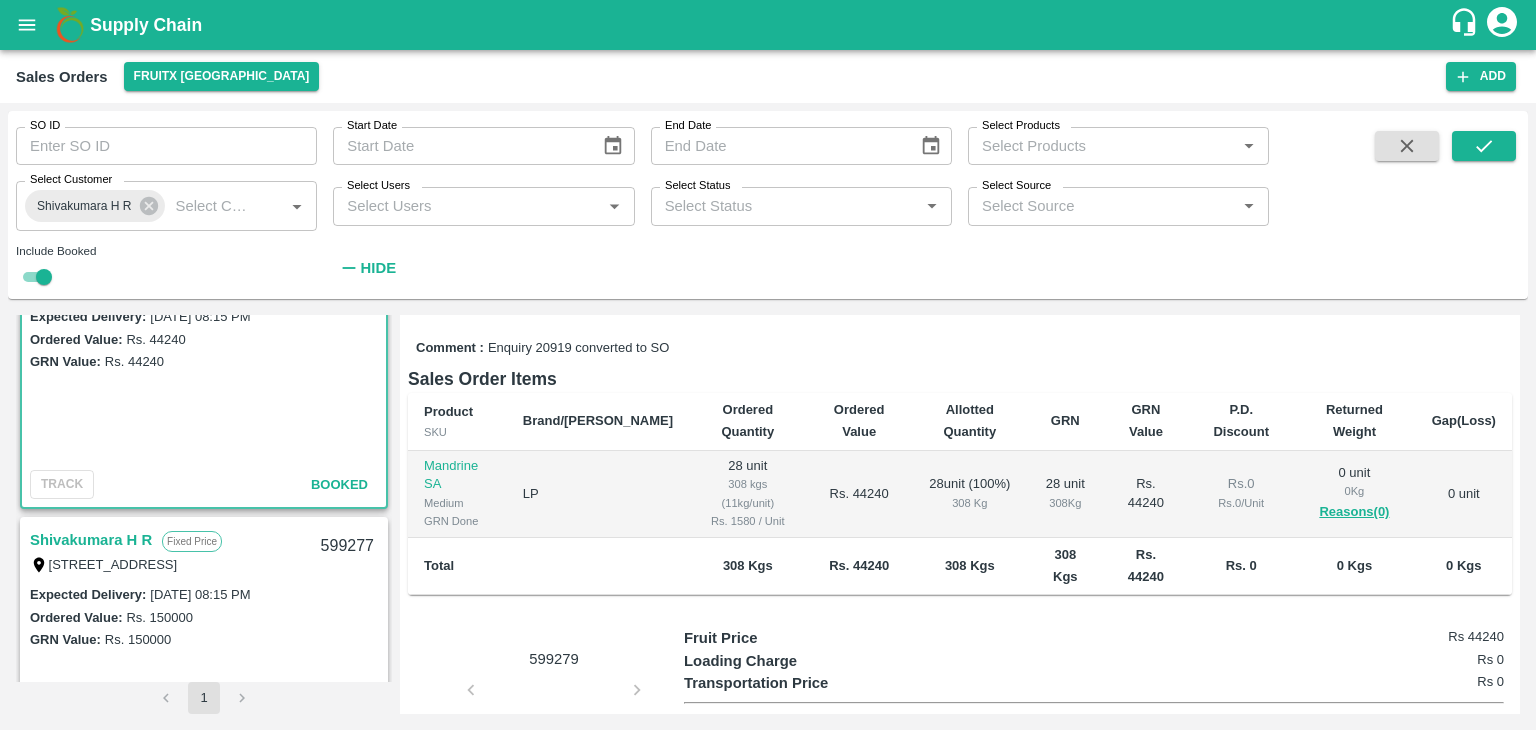 click on "Shivakumara H R" at bounding box center [91, 540] 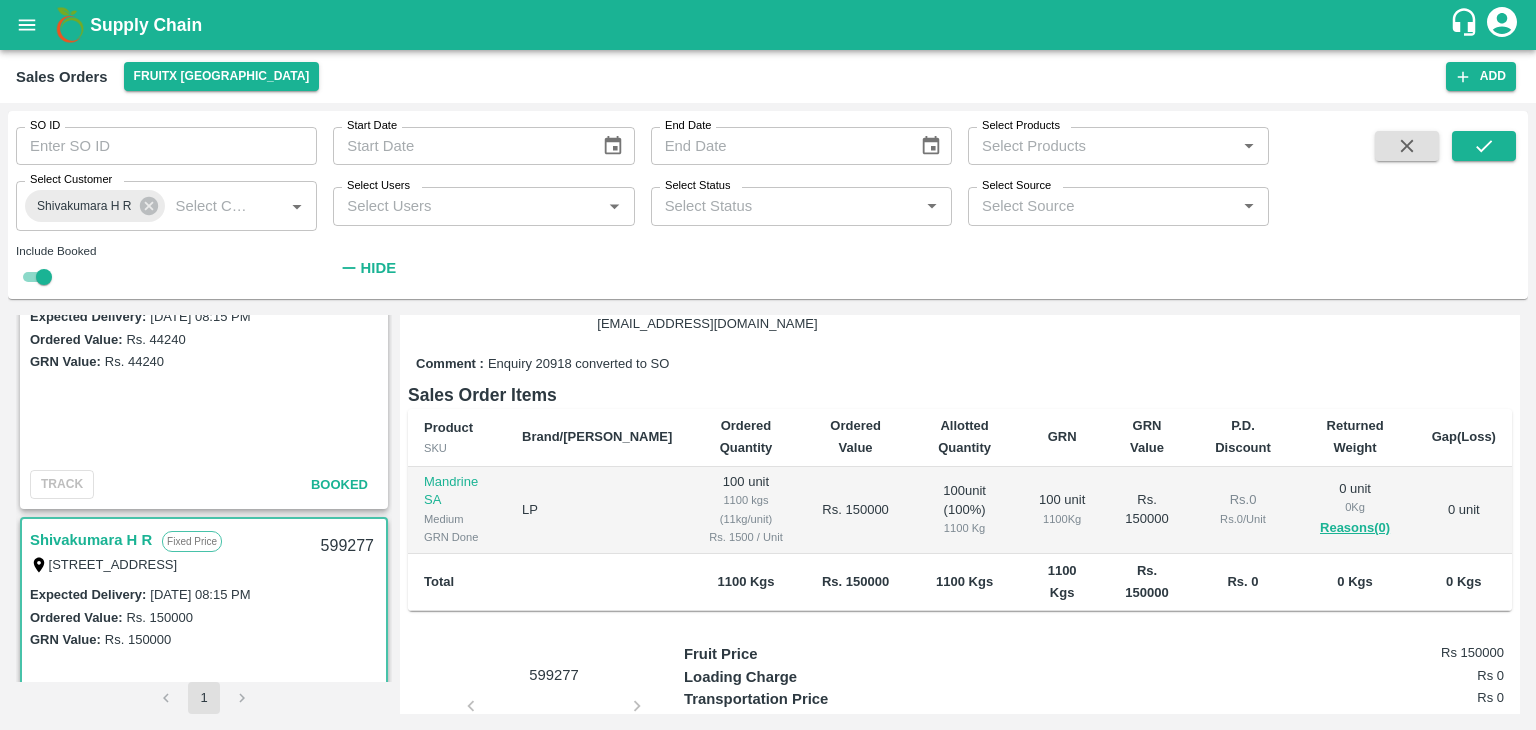scroll, scrollTop: 248, scrollLeft: 0, axis: vertical 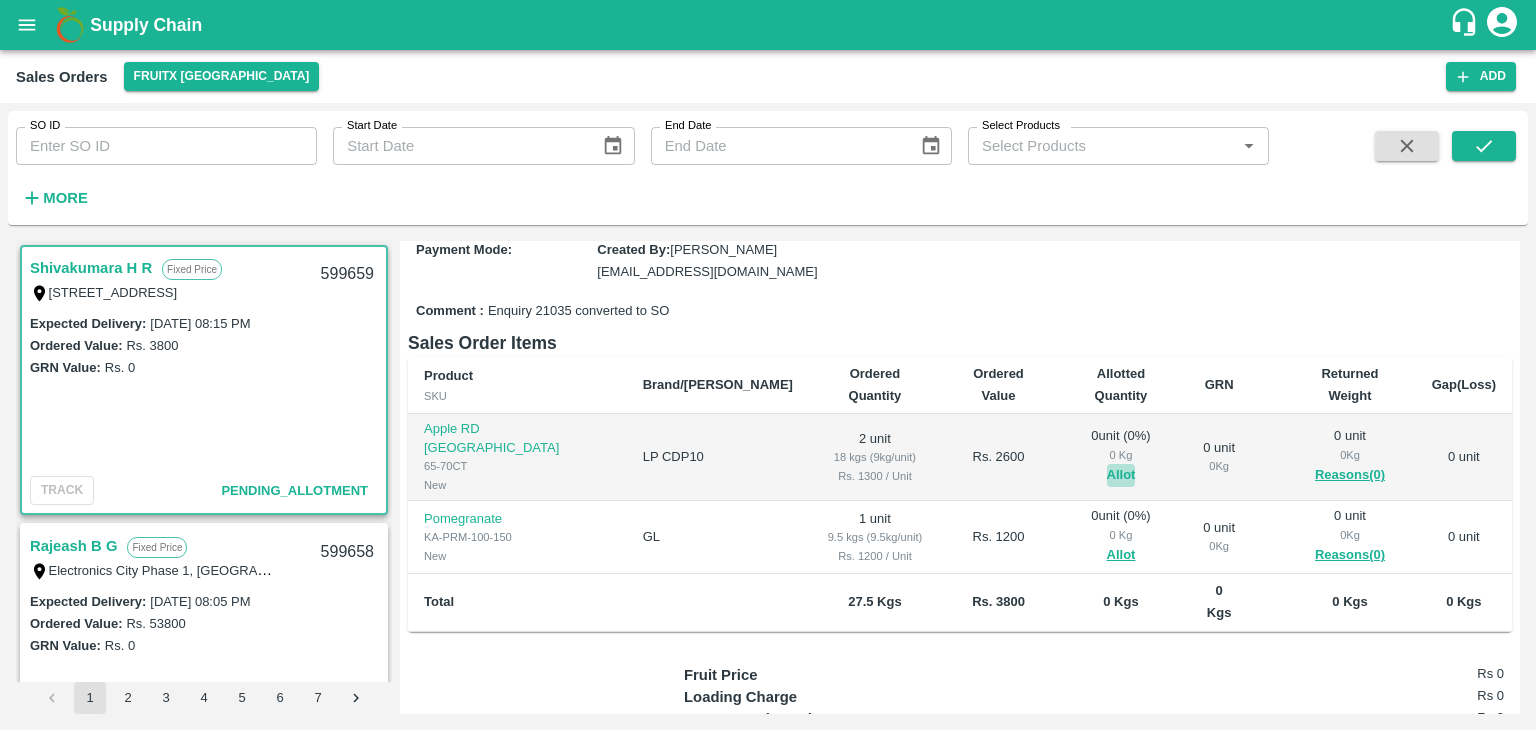 click on "Allot" at bounding box center [1121, 475] 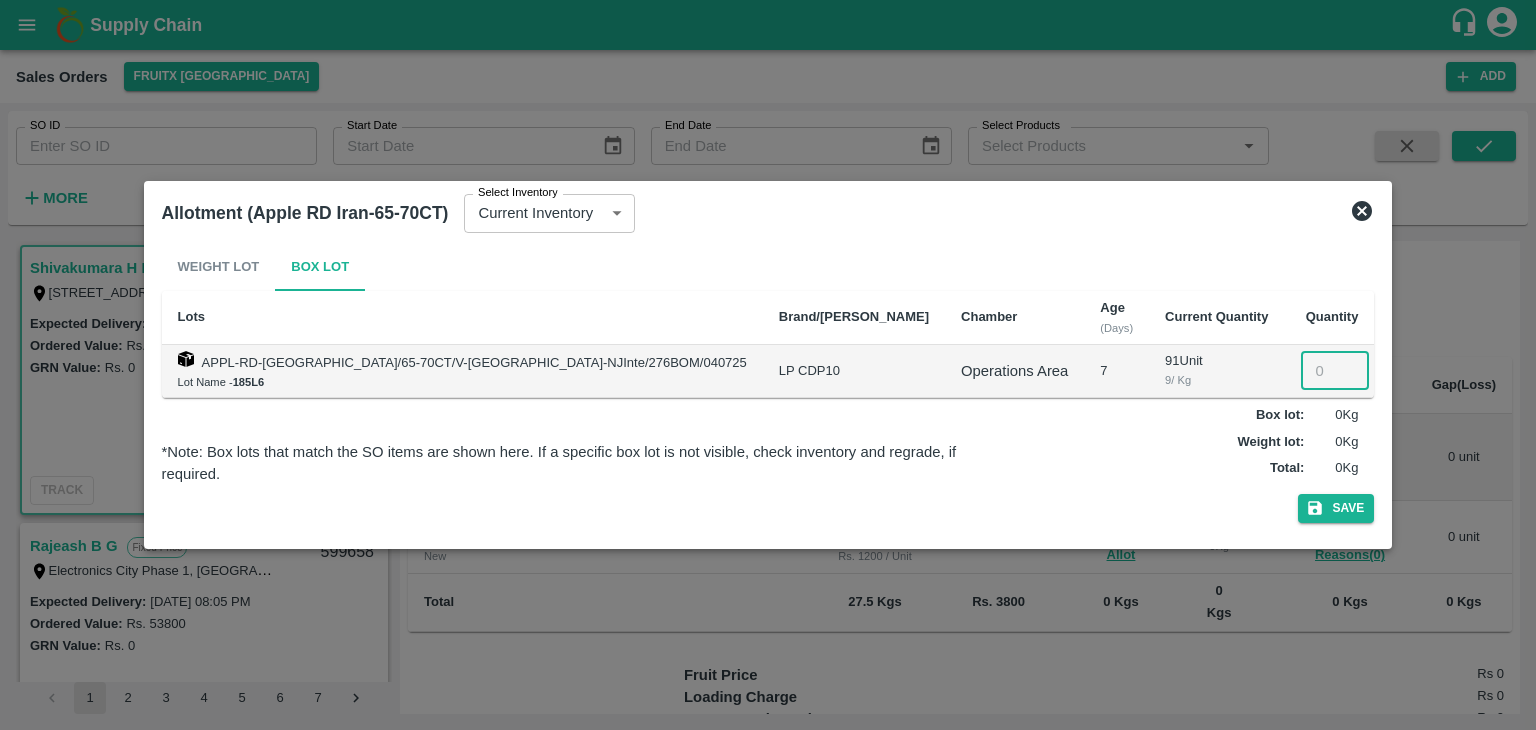 click at bounding box center (1335, 371) 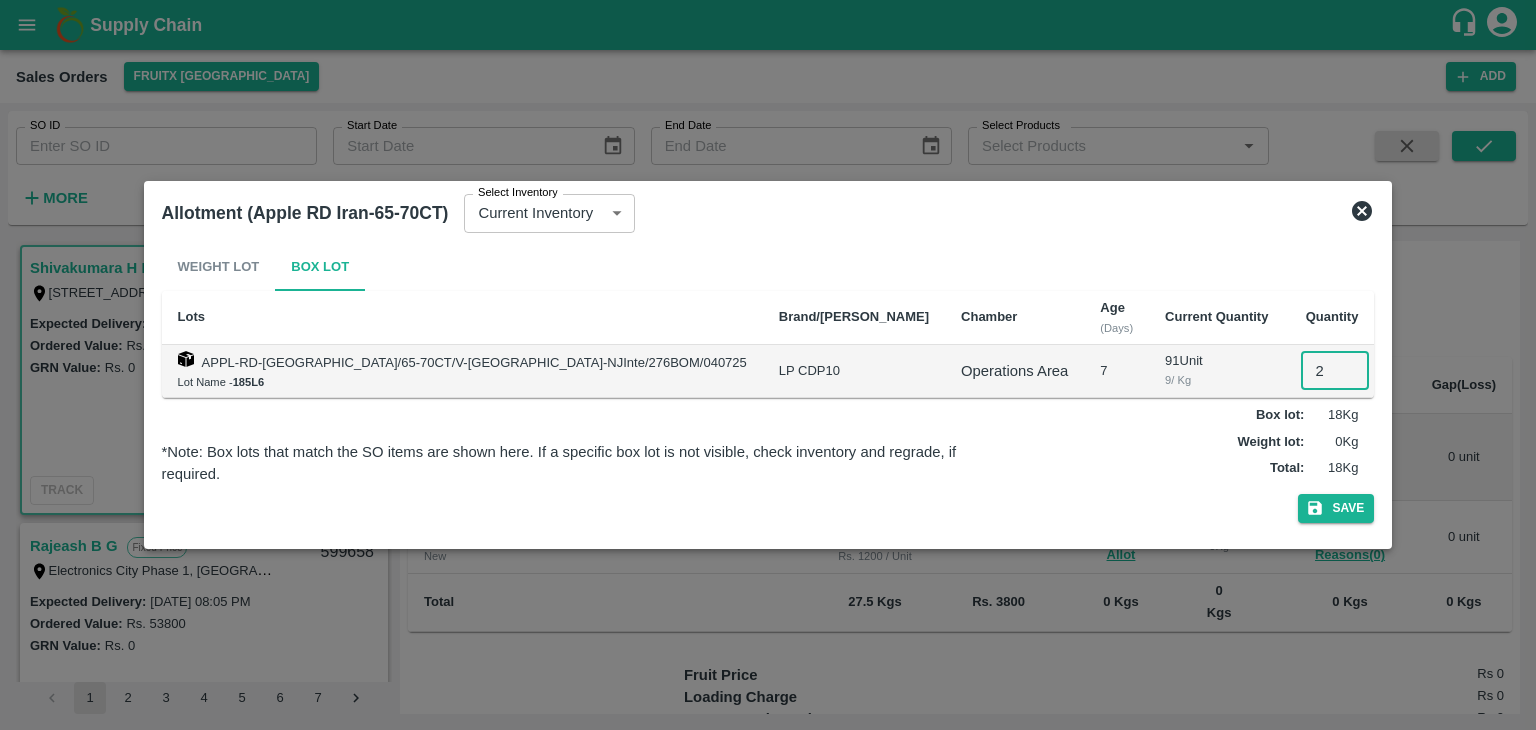 type on "2" 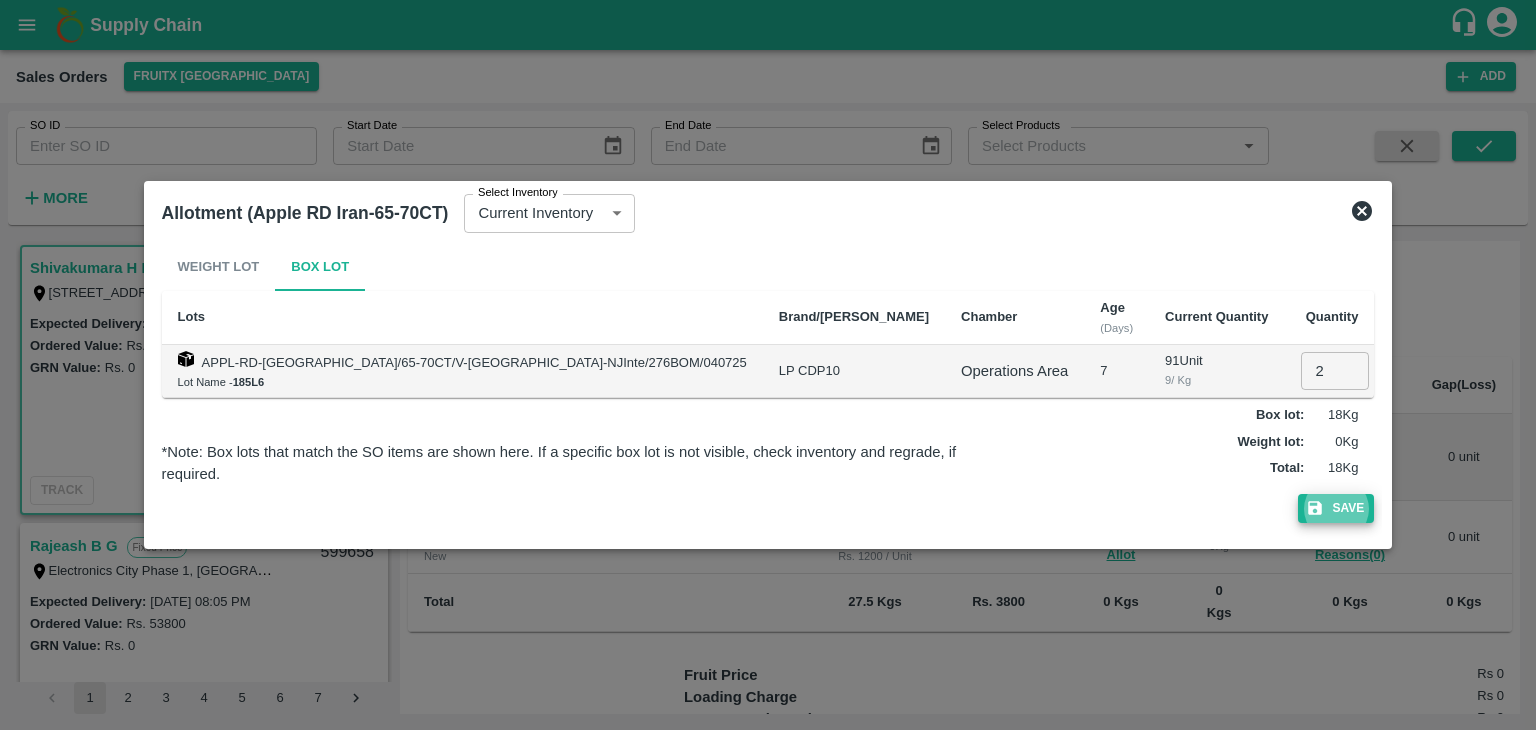 type 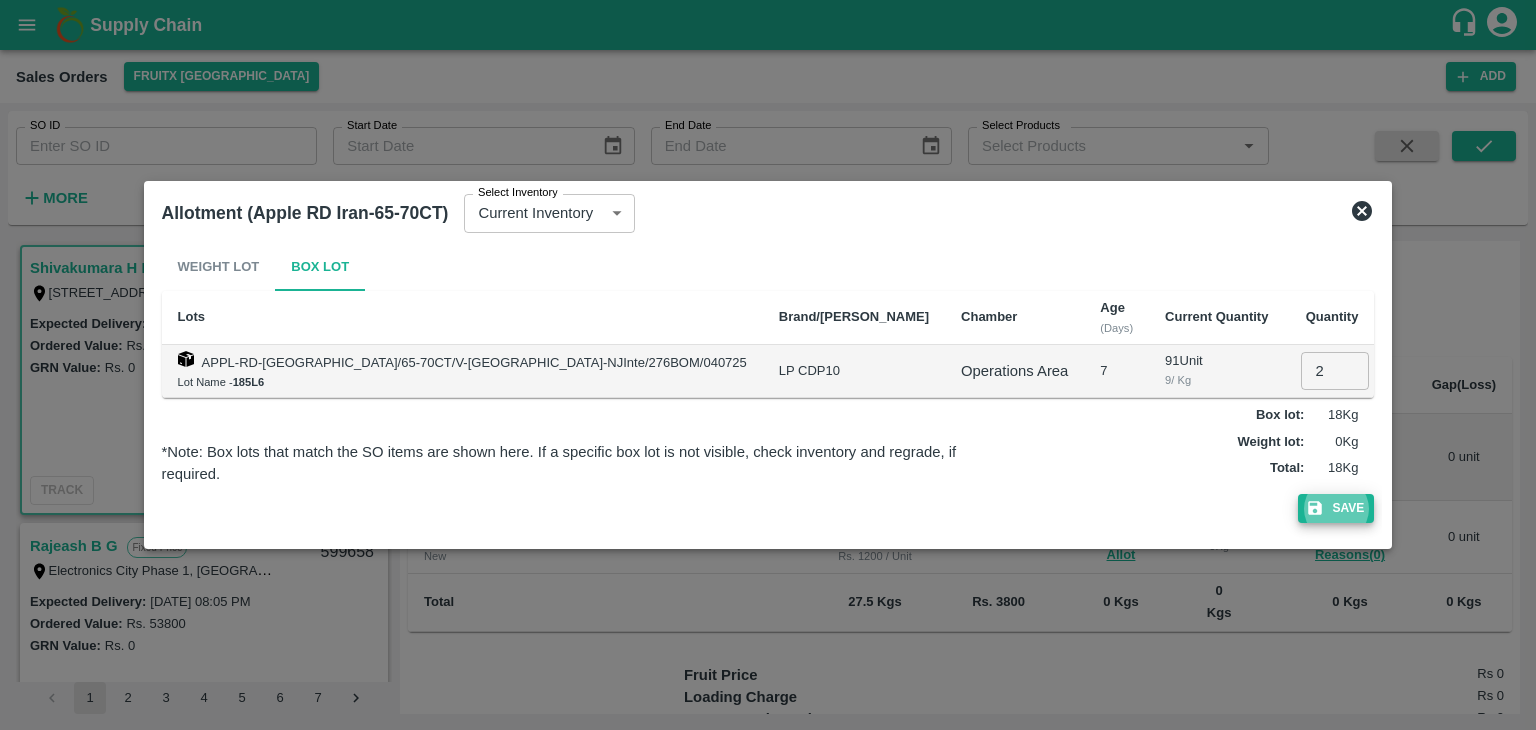 click on "Save" at bounding box center (1336, 508) 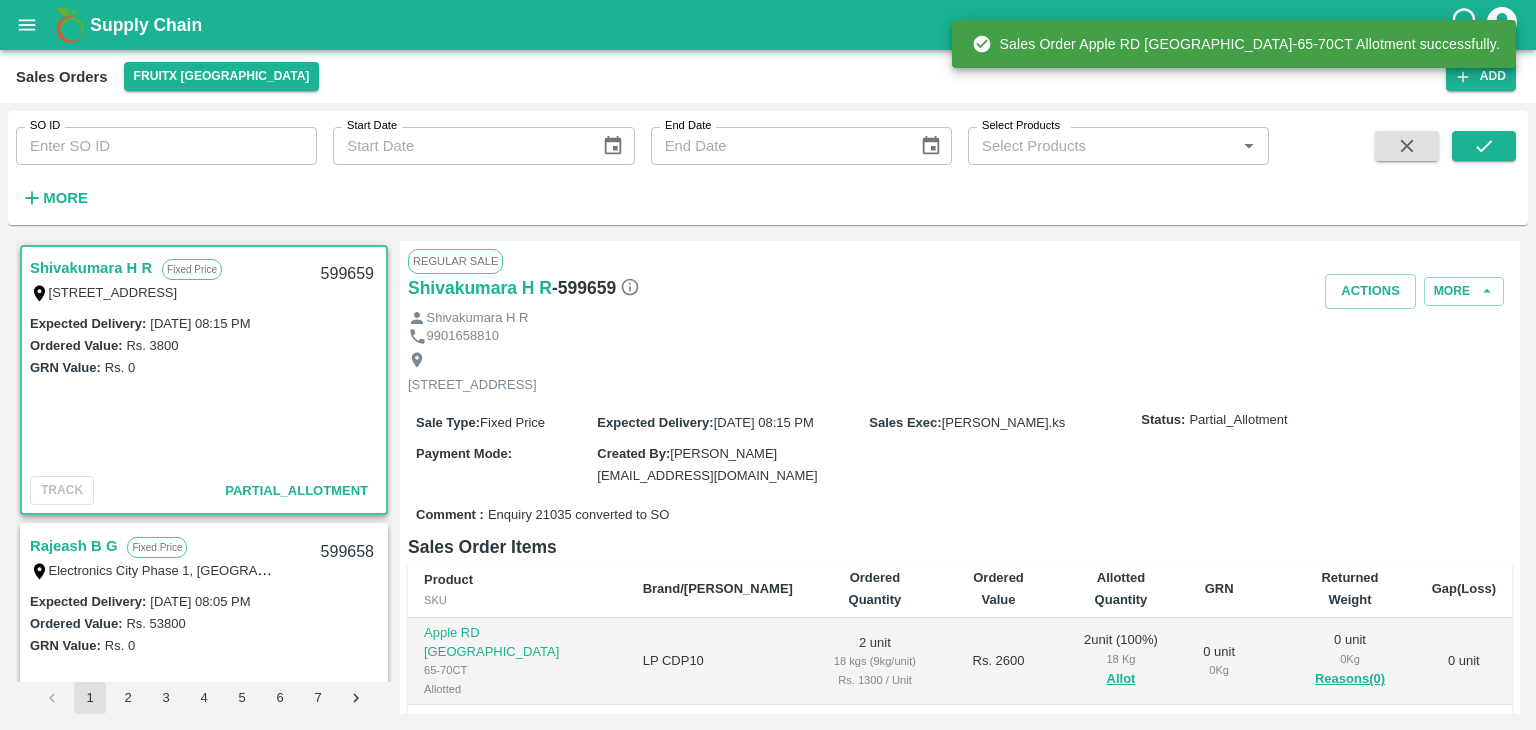 scroll, scrollTop: 305, scrollLeft: 0, axis: vertical 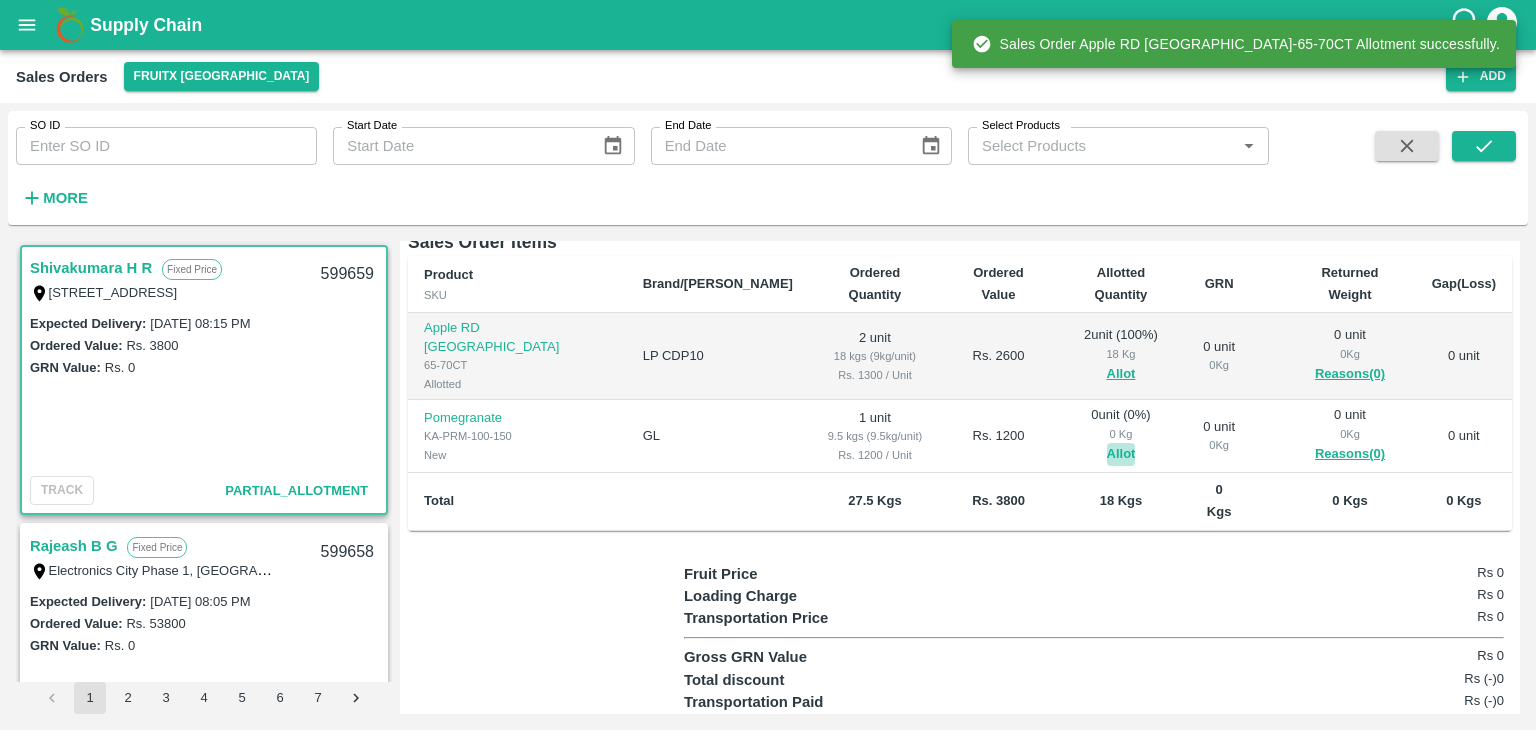 click on "Allot" at bounding box center (1121, 454) 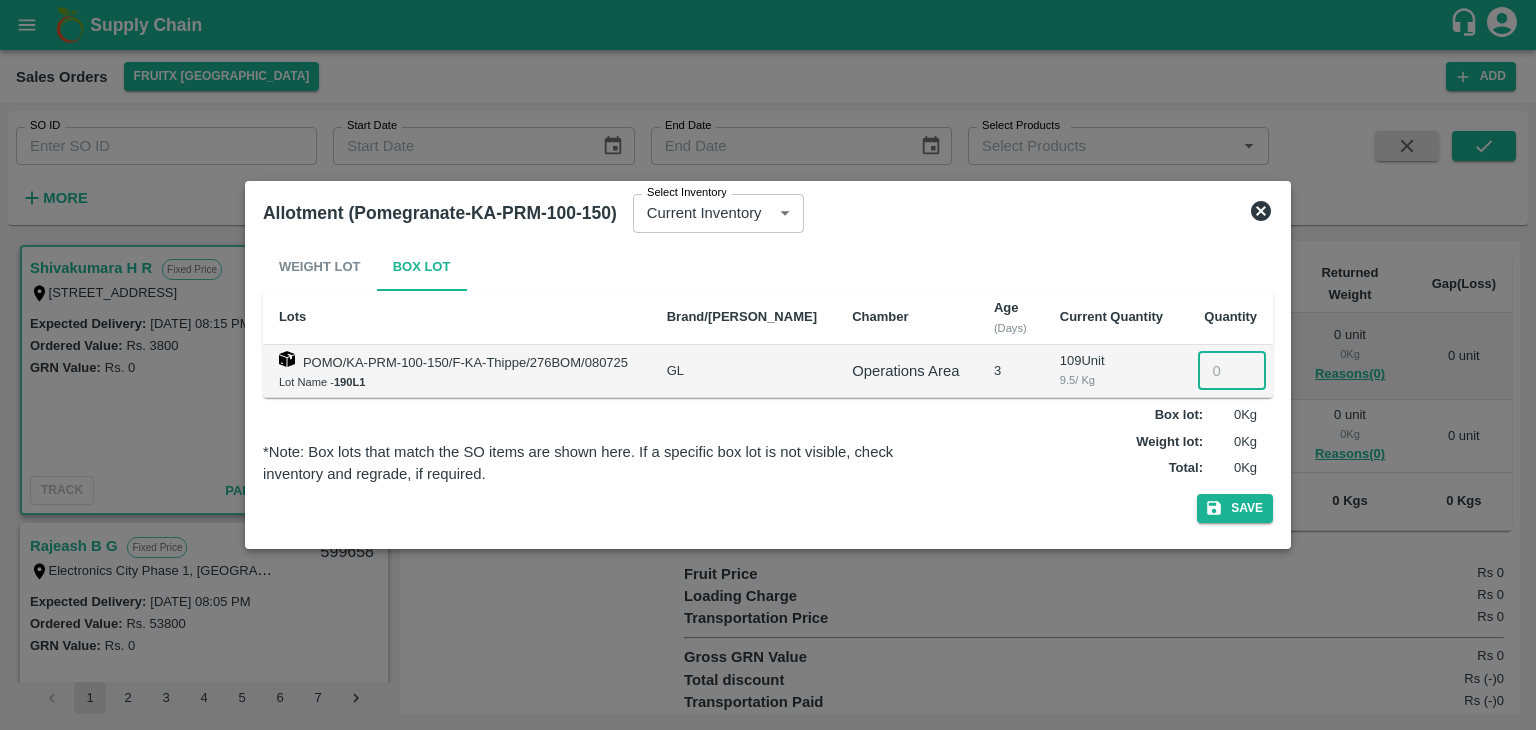 click at bounding box center [1232, 371] 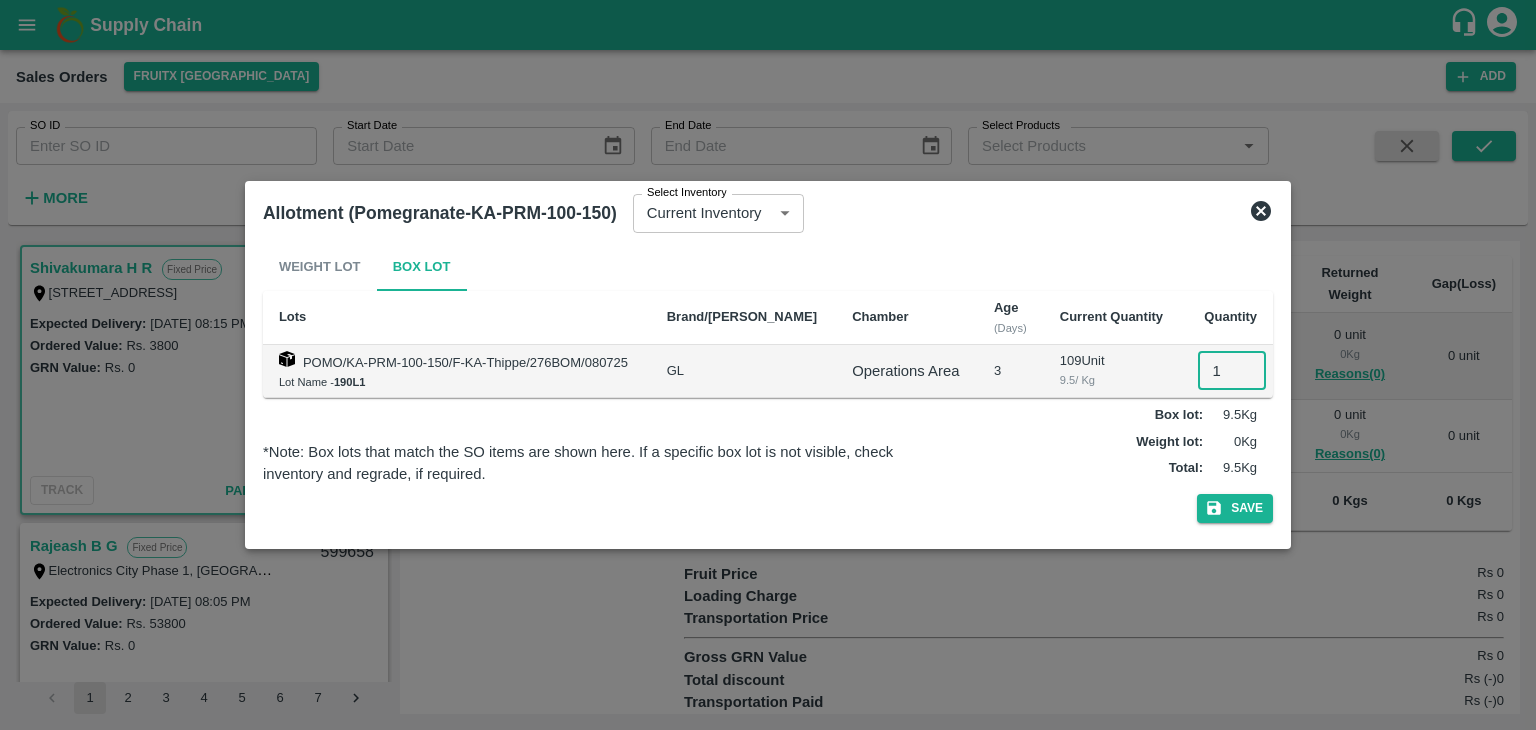 type on "1" 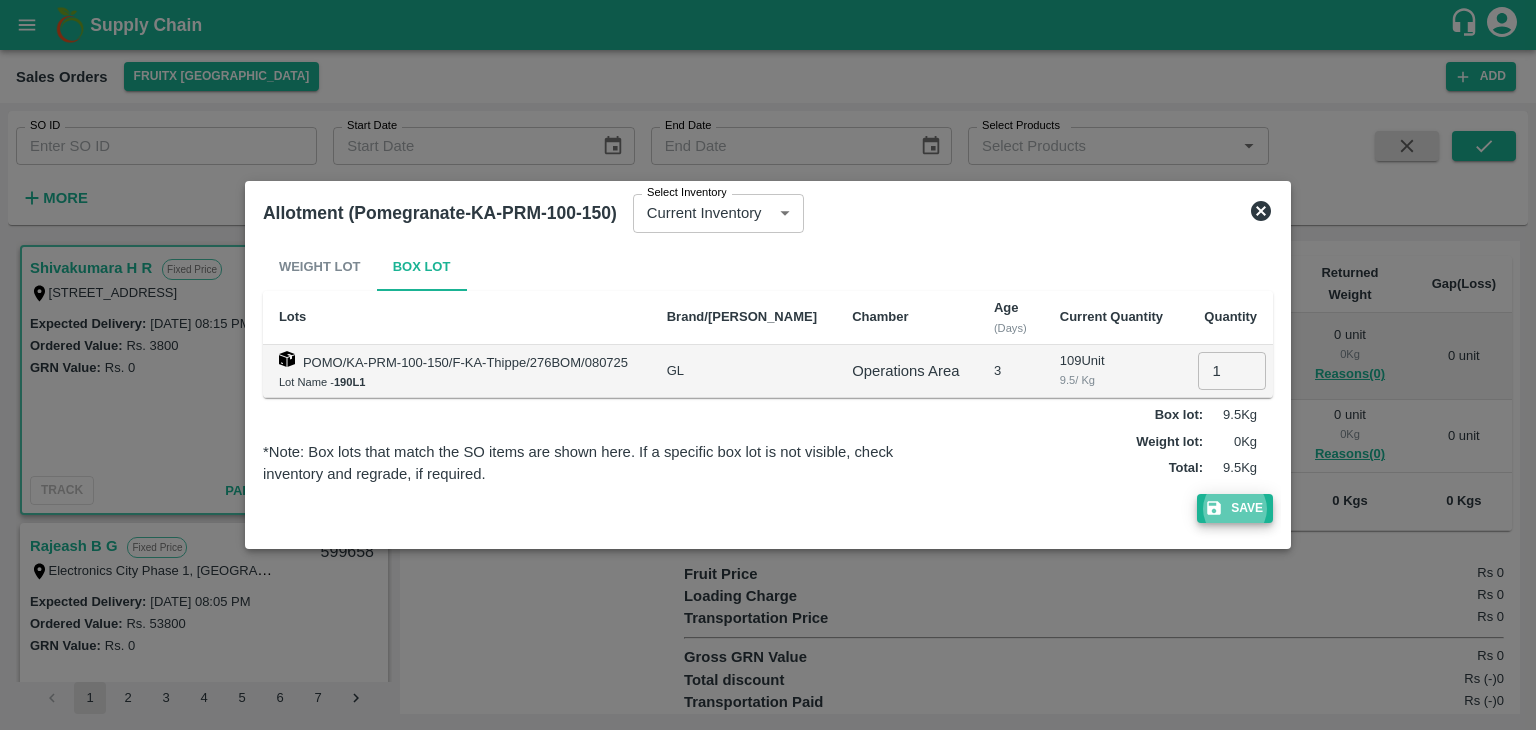 type 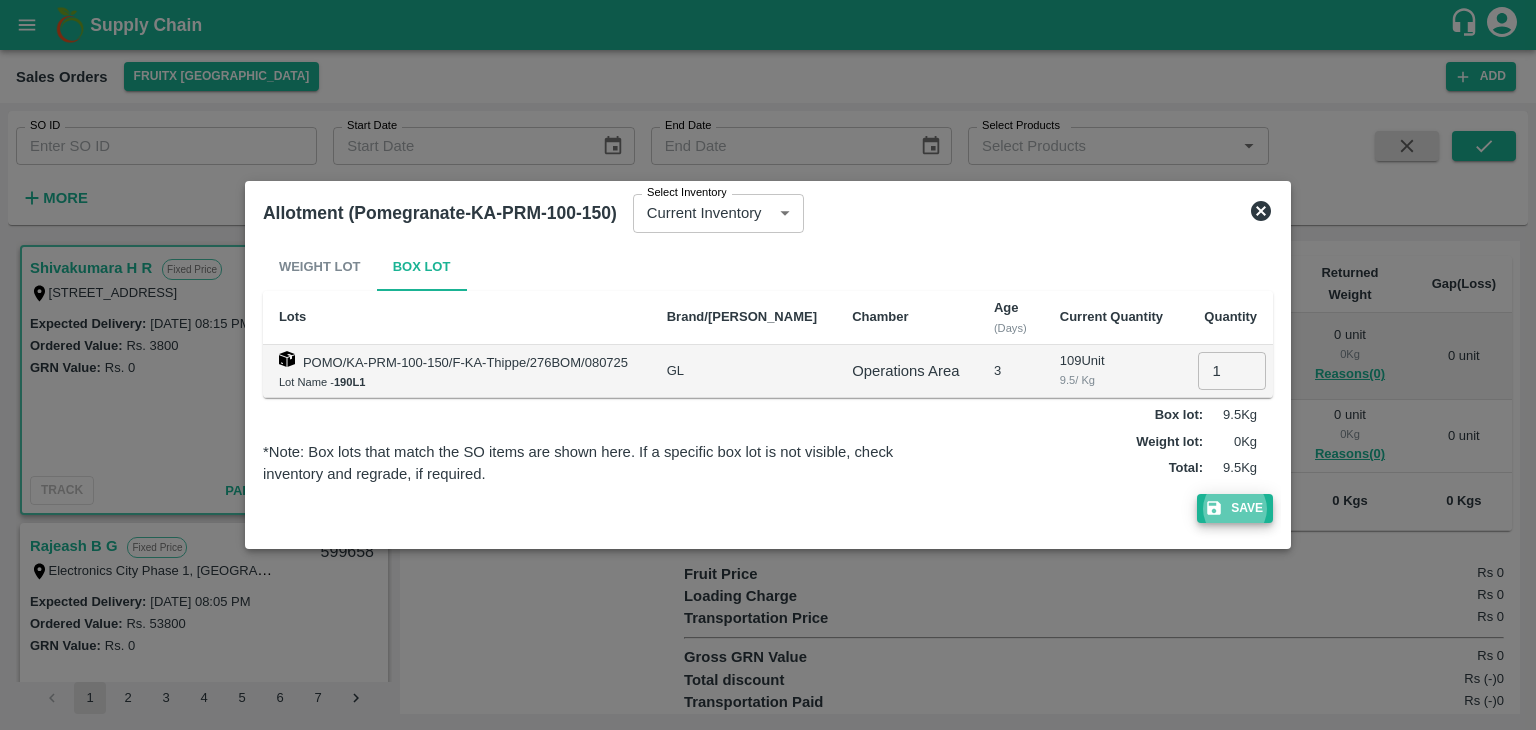 click on "Save" at bounding box center (1235, 508) 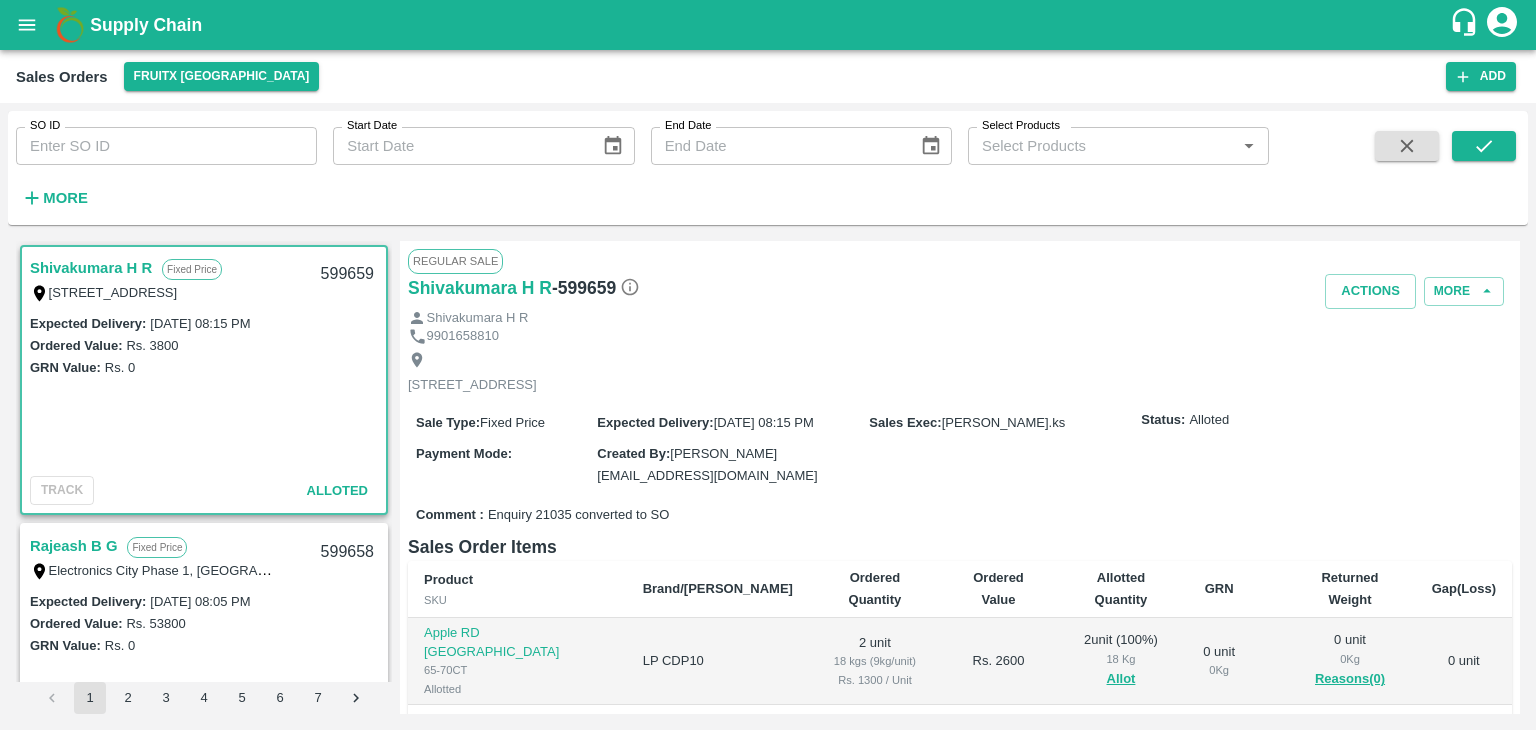 click on "Sales Orders FruitX [GEOGRAPHIC_DATA]" at bounding box center [731, 76] 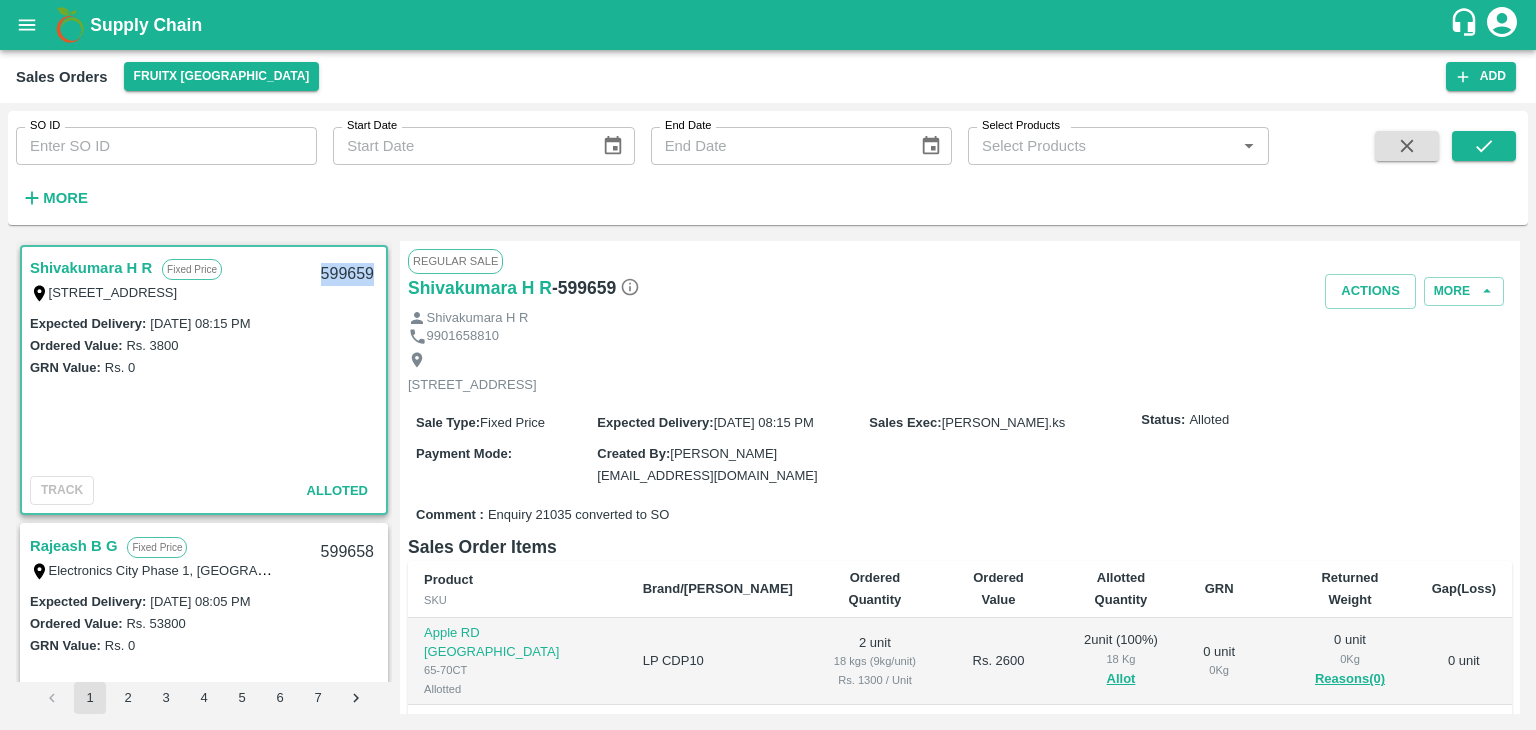 click on "599659" at bounding box center [347, 274] 